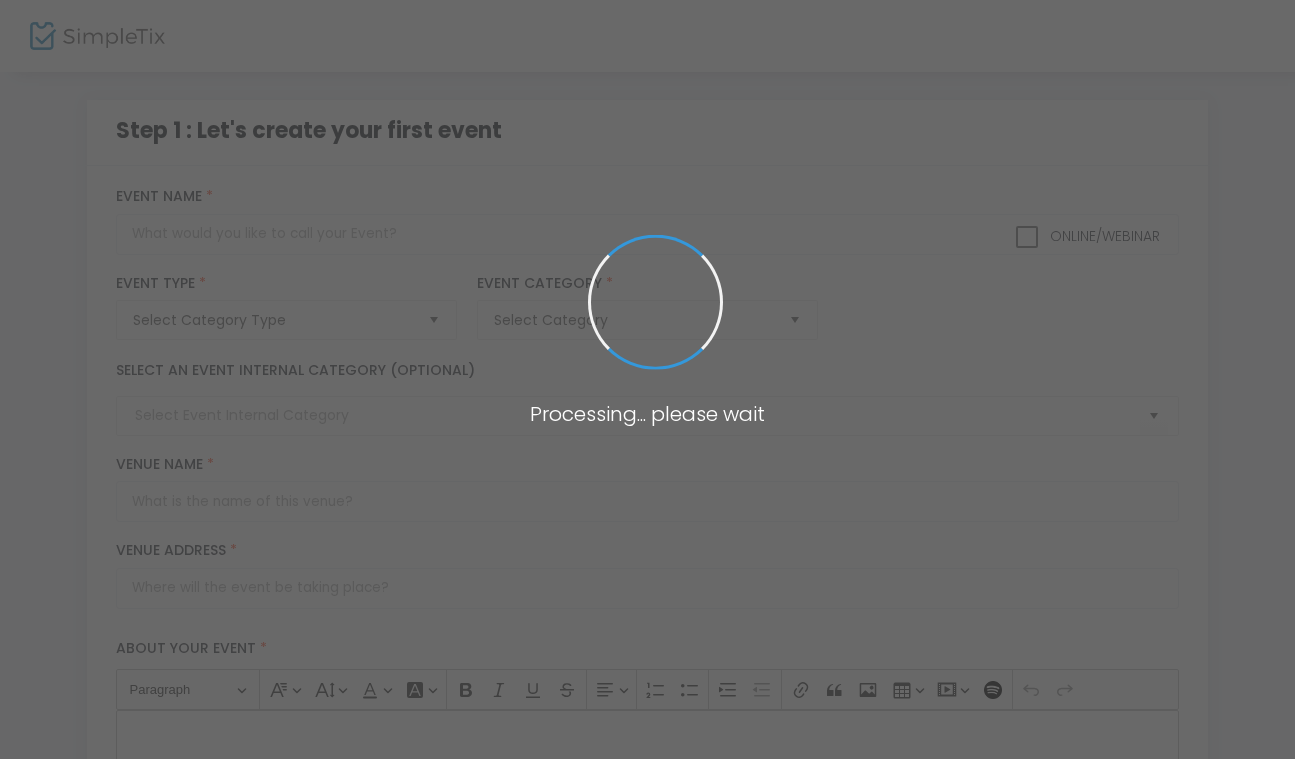 scroll, scrollTop: 0, scrollLeft: 0, axis: both 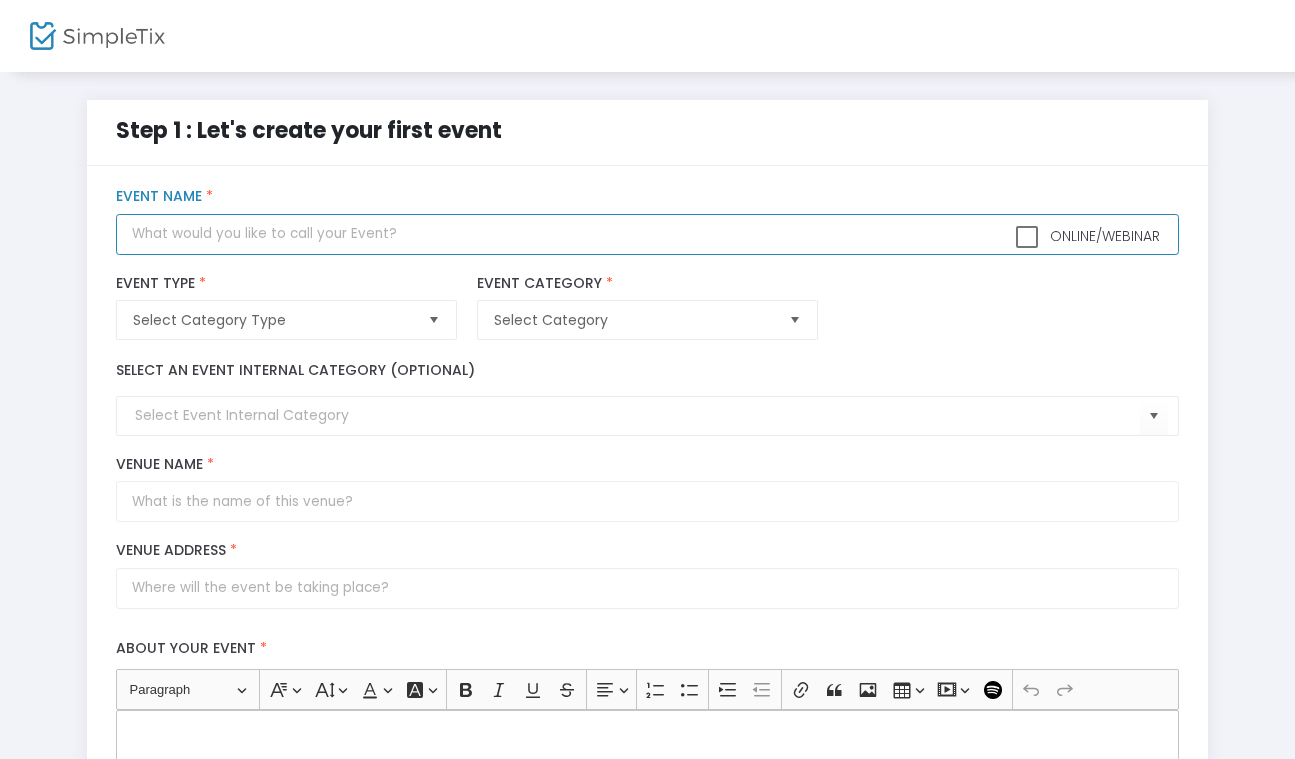 click 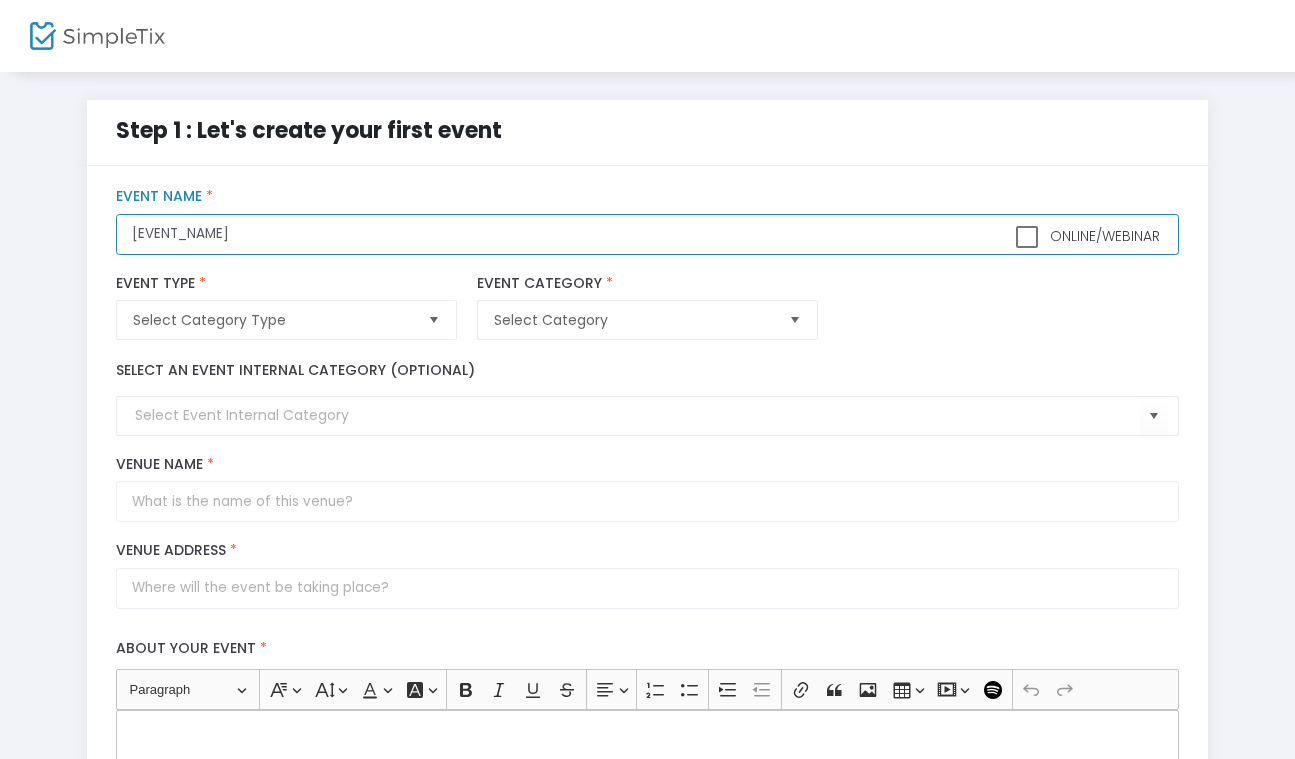 type on "[EVENT_NAME]" 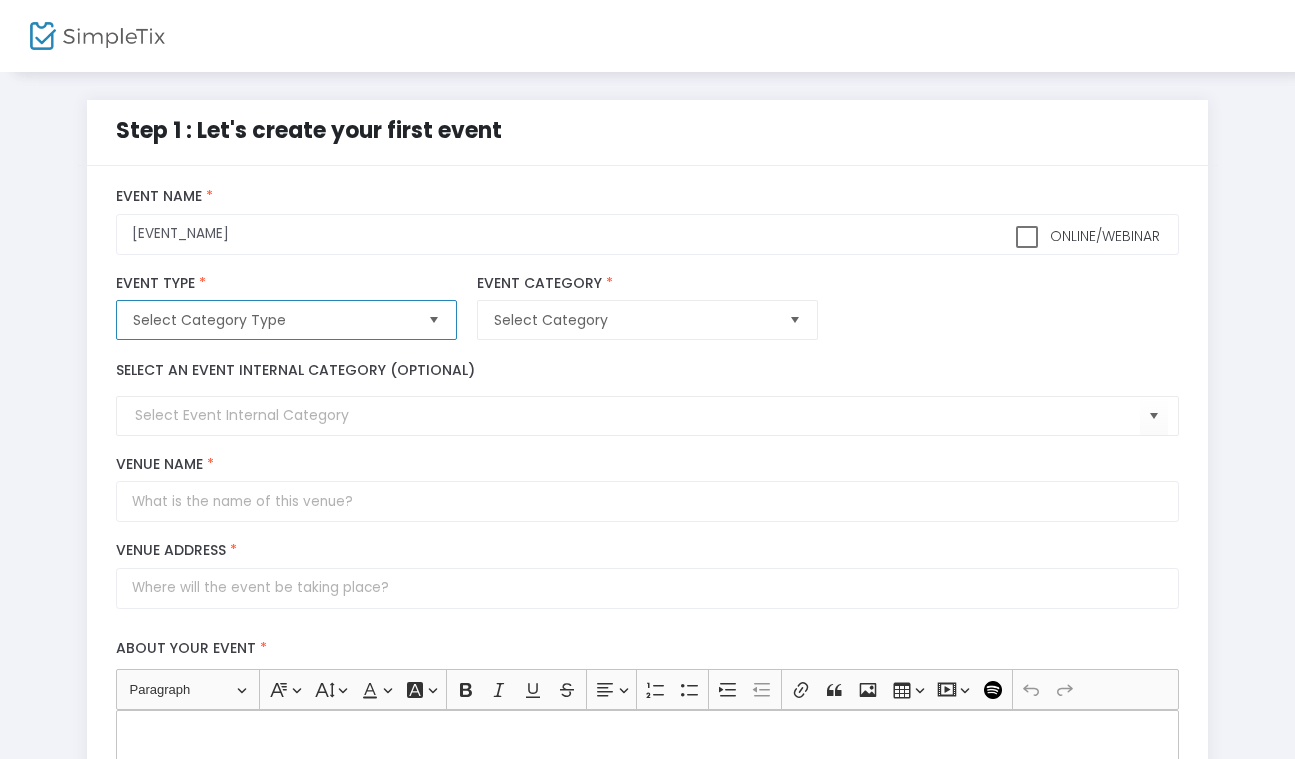 click on "Select Category Type" at bounding box center (272, 320) 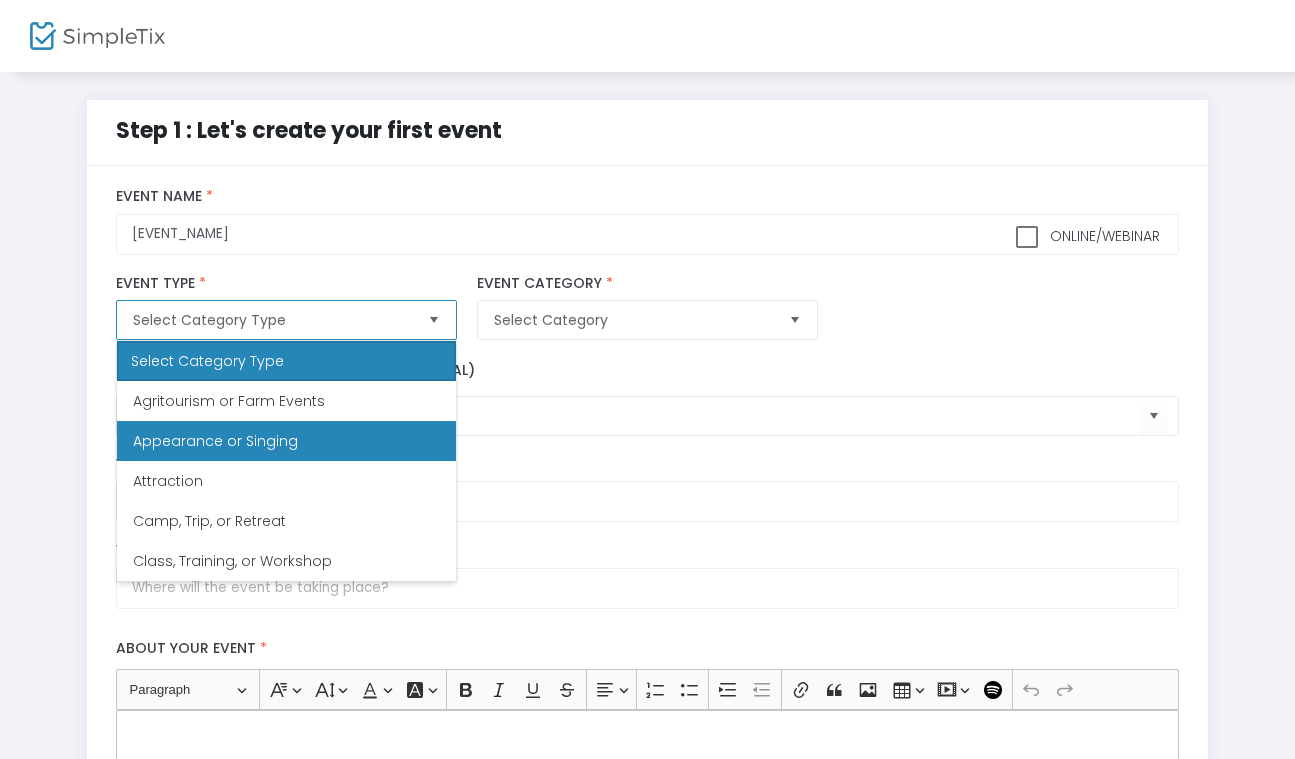 click on "Appearance or Singing" at bounding box center (286, 441) 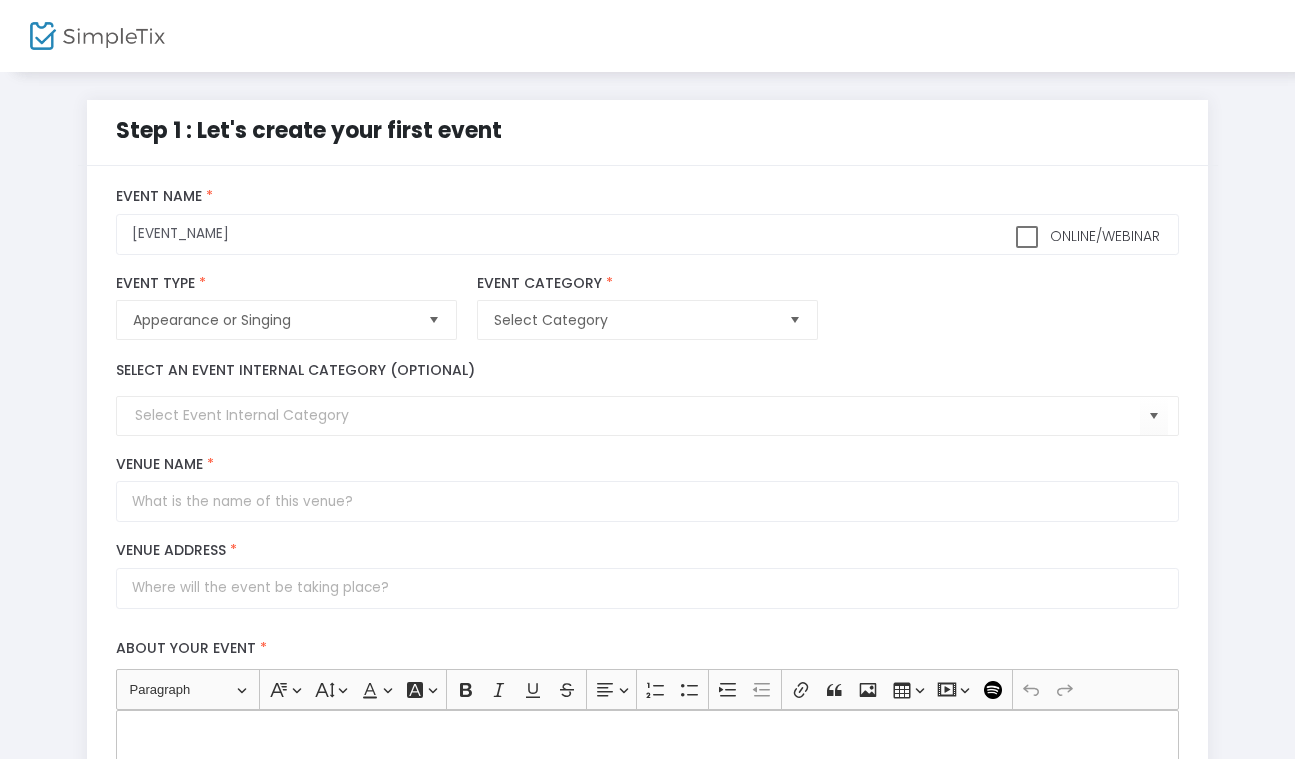 click on "Select Category  Event Category  *  Event Category is required" 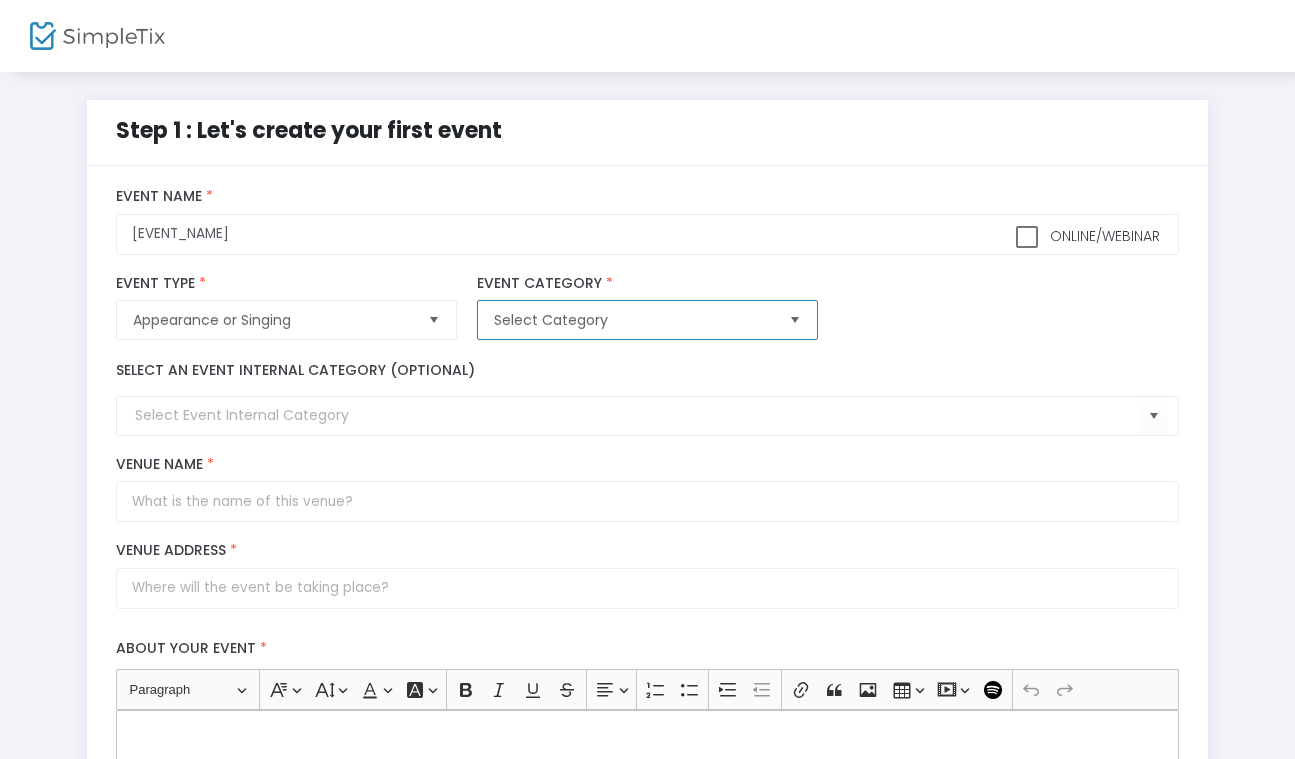 click on "Select Category" at bounding box center (633, 320) 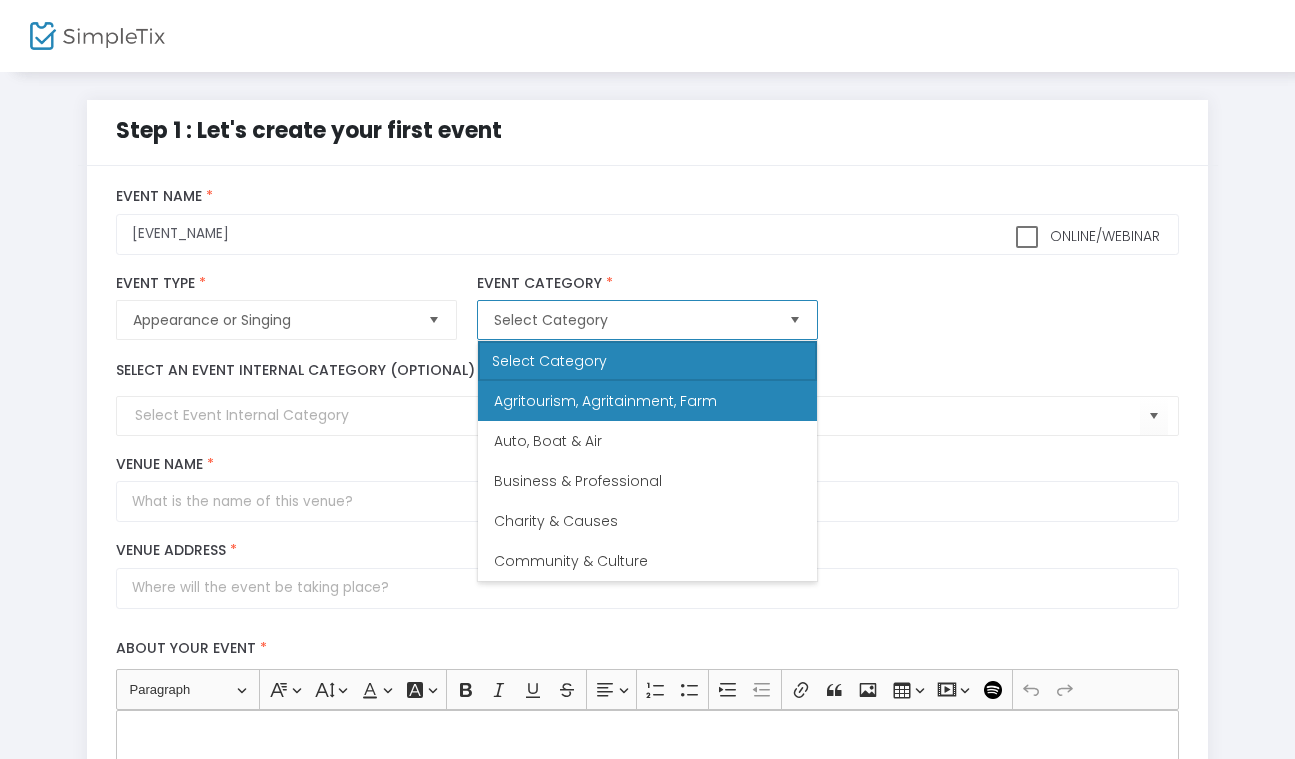 click on "Agritourism, Agritainment, Farm" at bounding box center (605, 401) 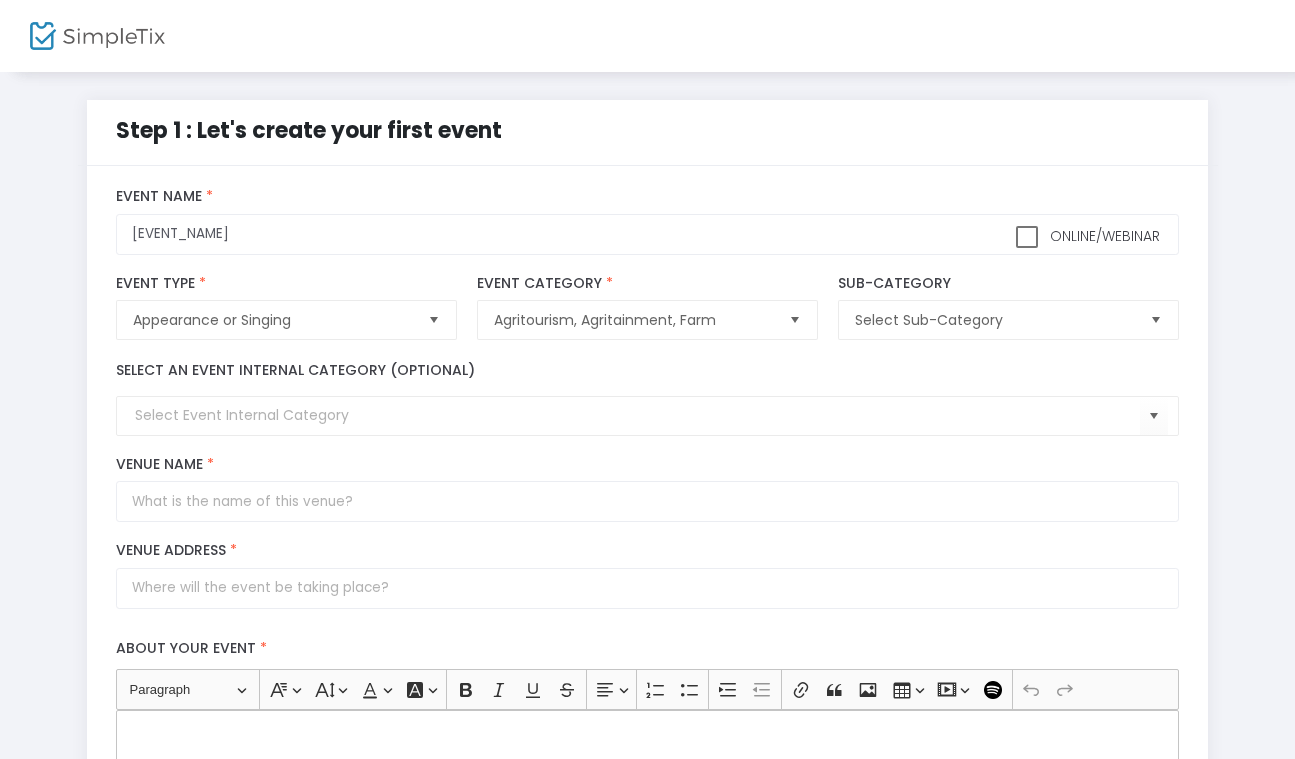 click on "Select an event internal category (optional)" 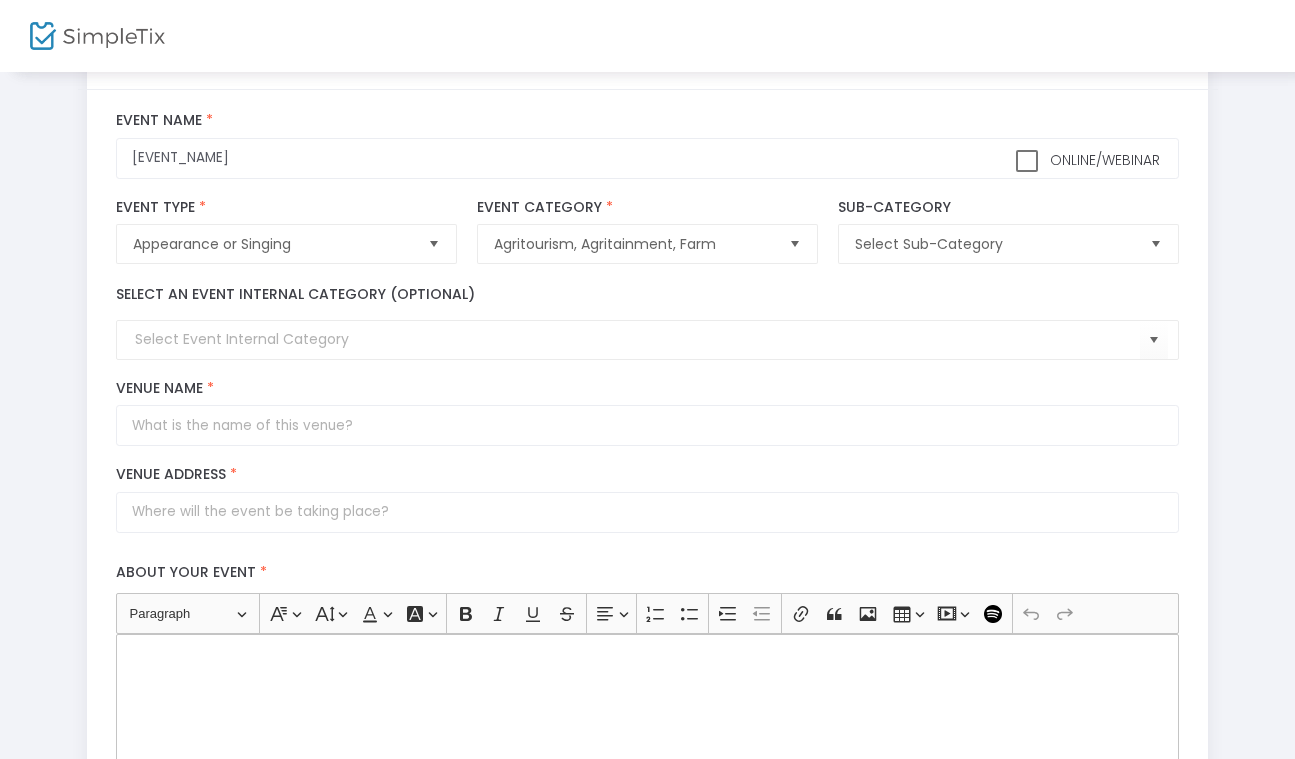 scroll, scrollTop: 83, scrollLeft: 0, axis: vertical 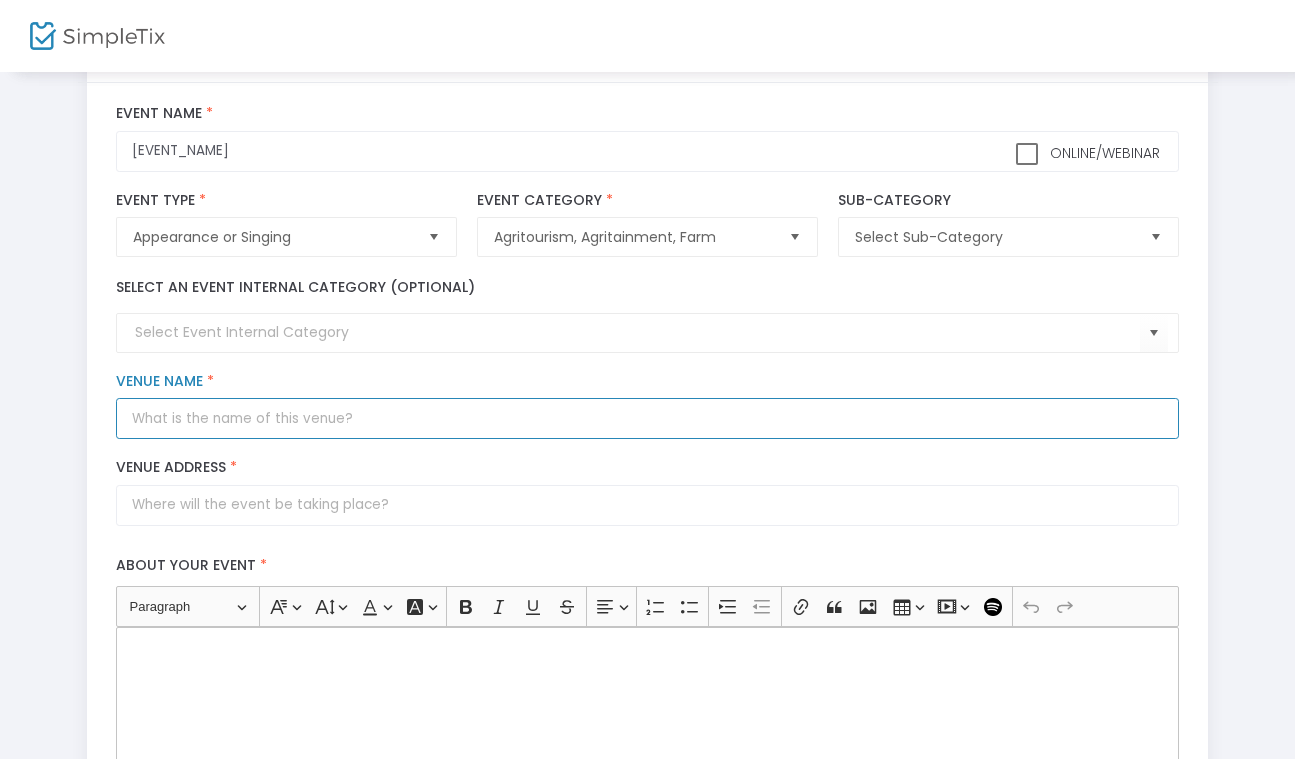 click on "Venue Name *" at bounding box center (647, 418) 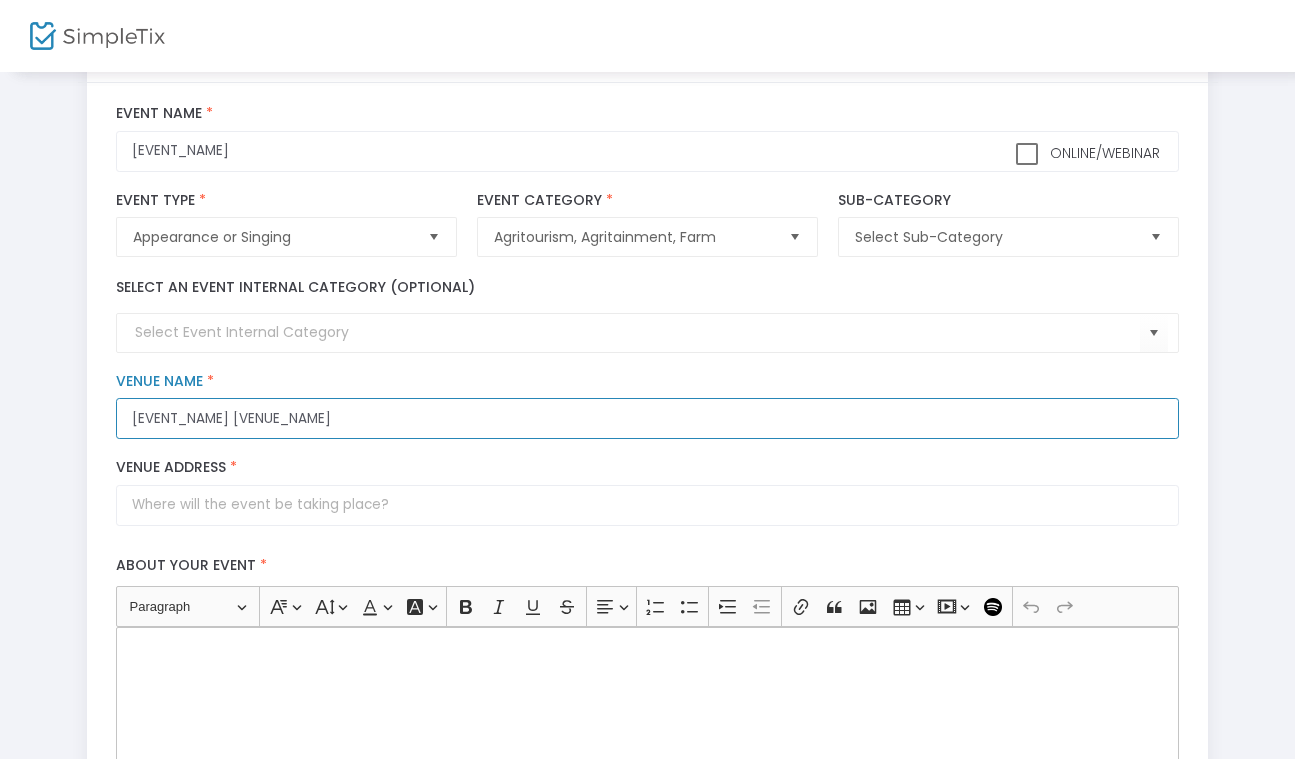 type on "[EVENT_NAME] [VENUE_NAME]" 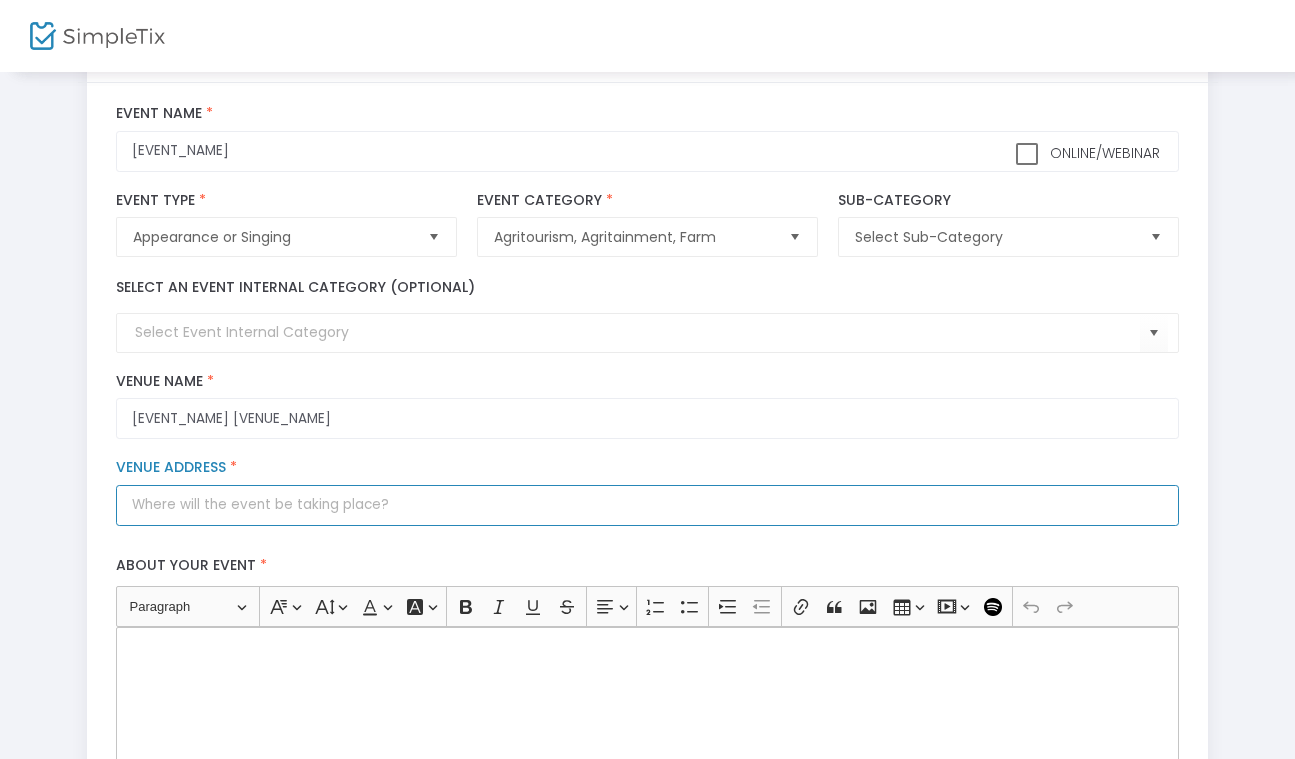 click on "Venue Address *" at bounding box center (647, 505) 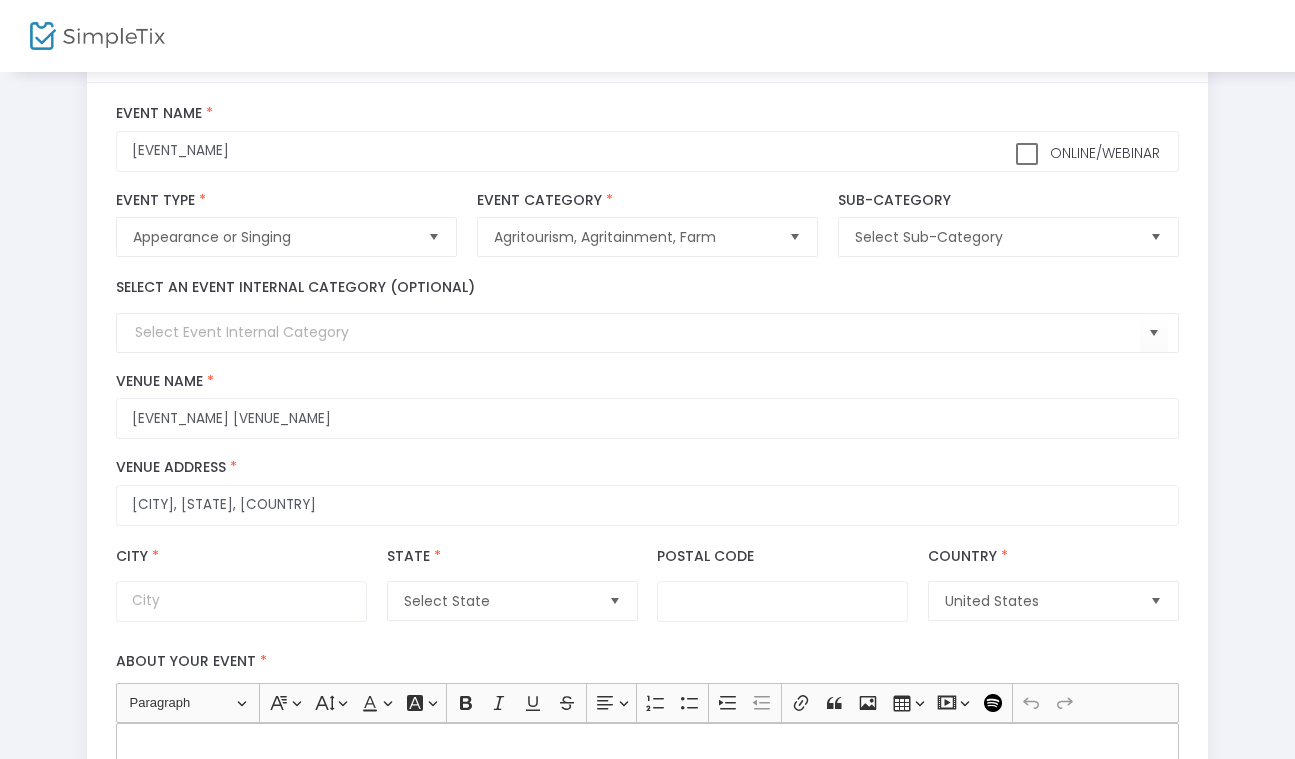 type on "[CITY]" 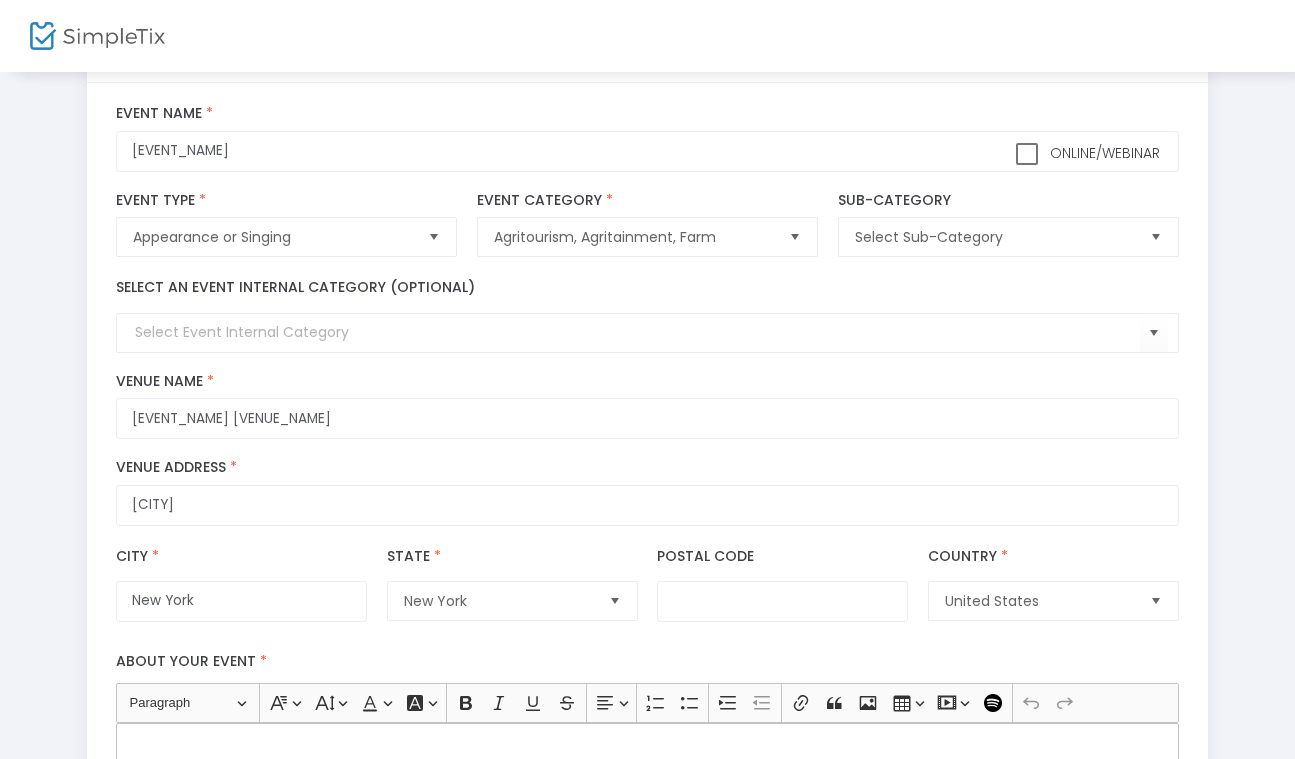 scroll, scrollTop: 0, scrollLeft: 0, axis: both 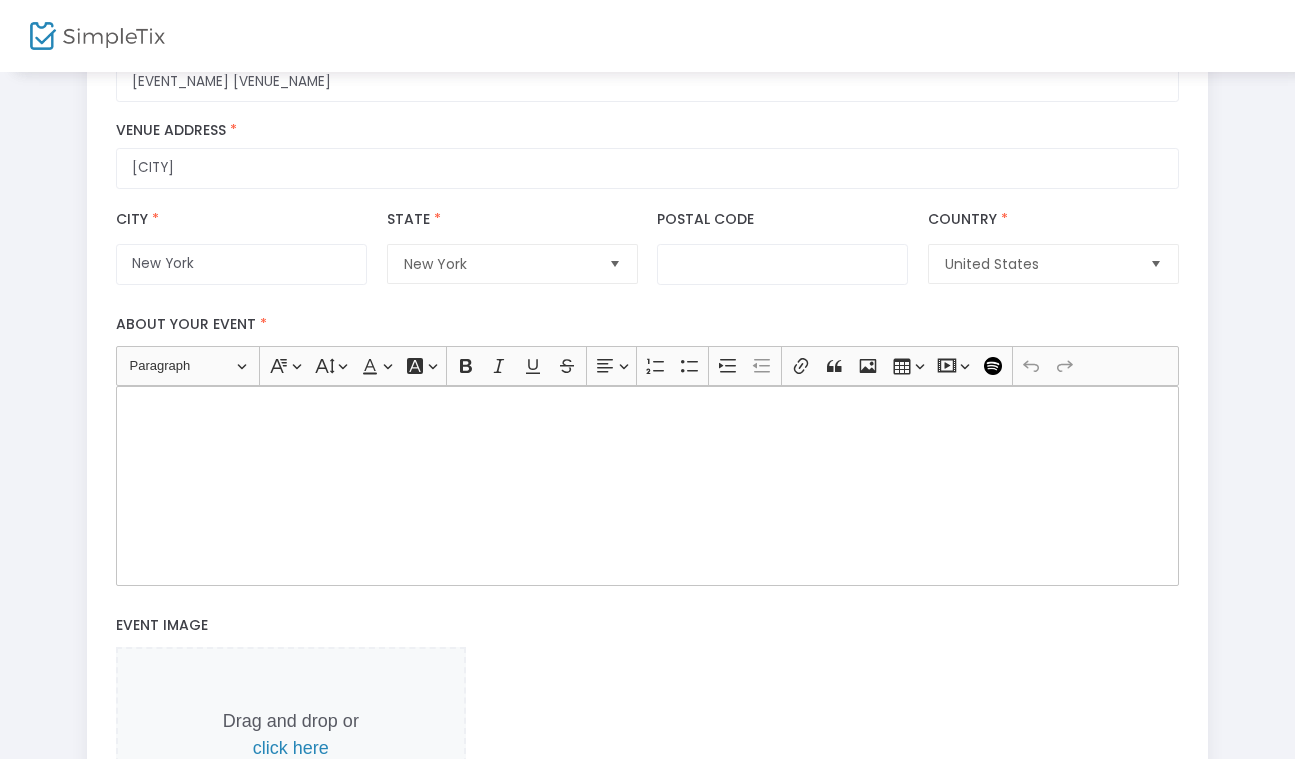 click 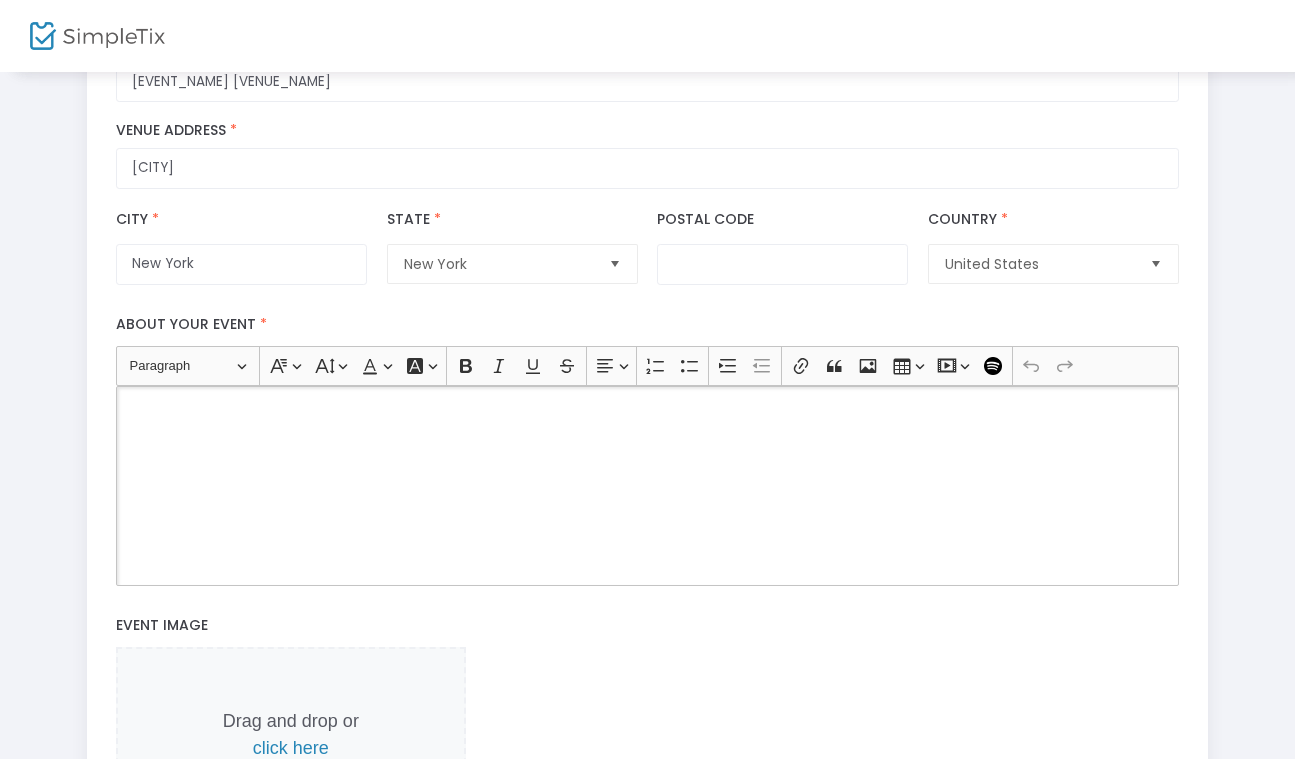 type 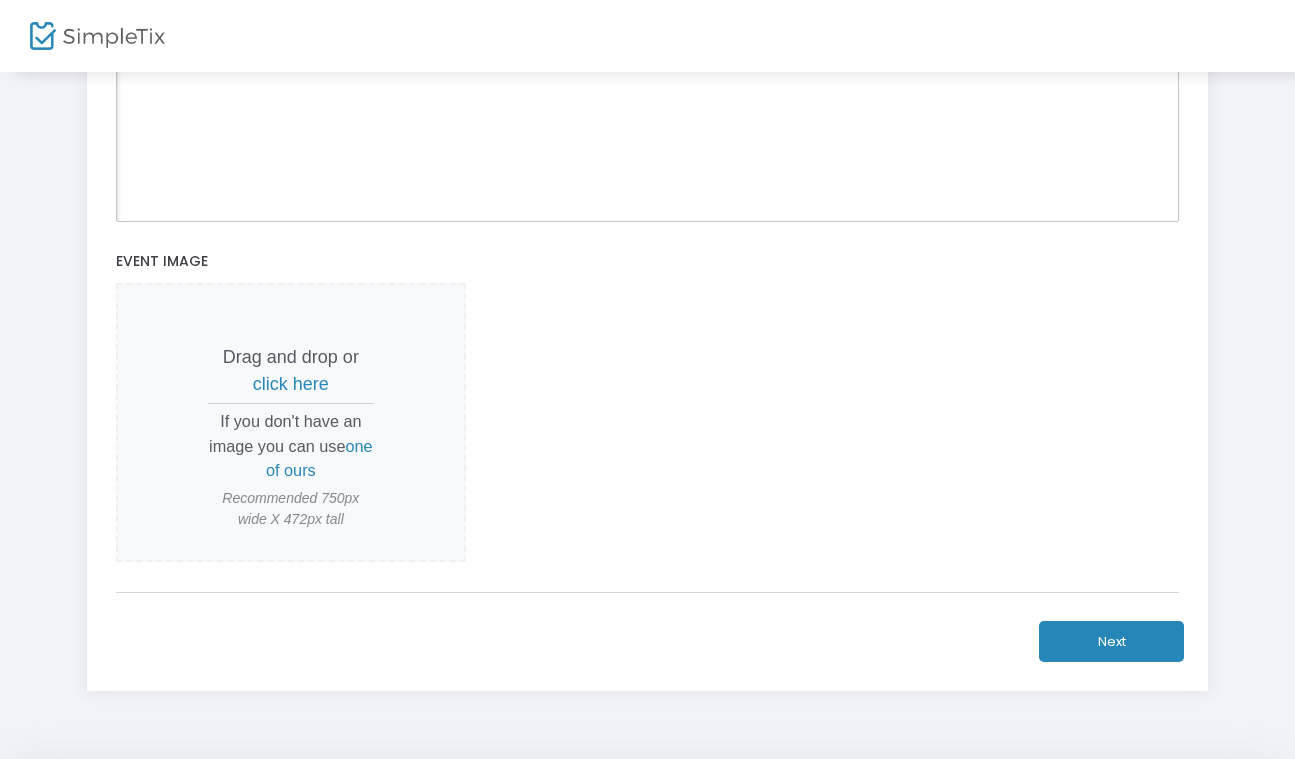 scroll, scrollTop: 846, scrollLeft: 0, axis: vertical 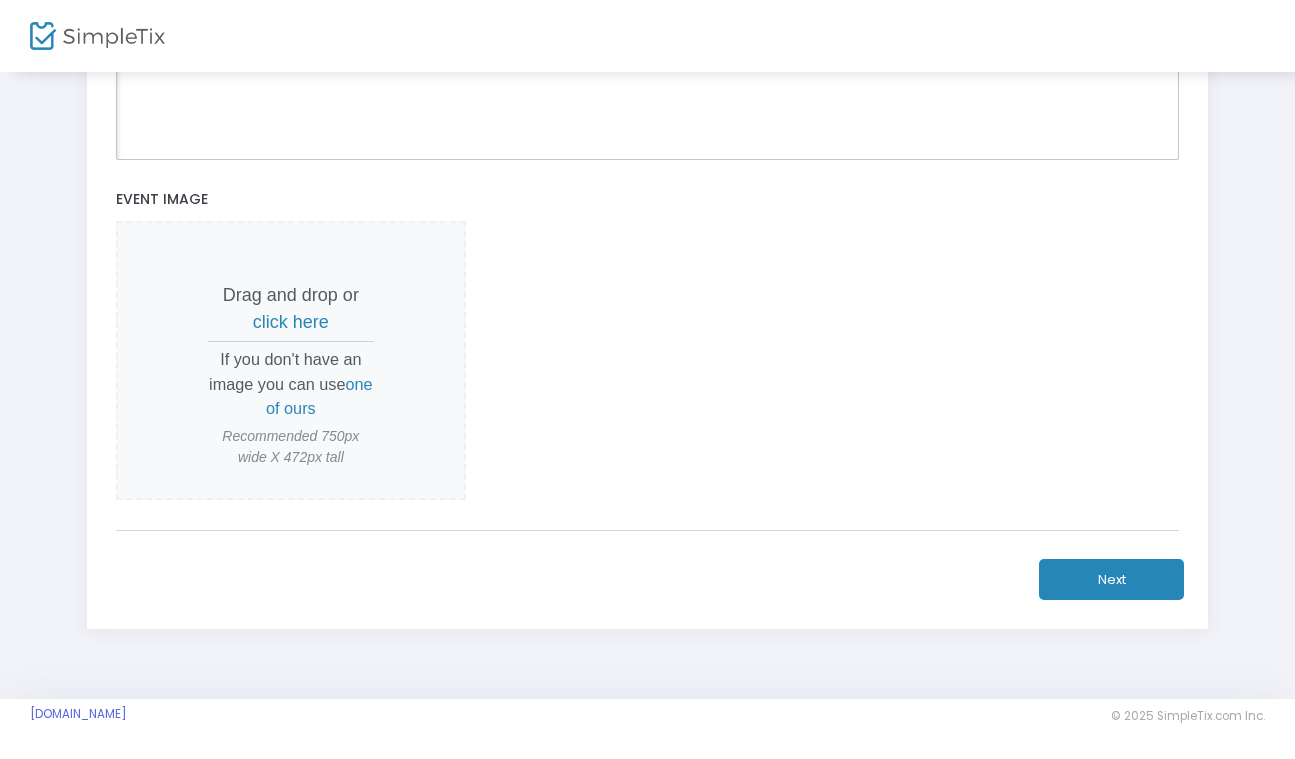 click on "Next" 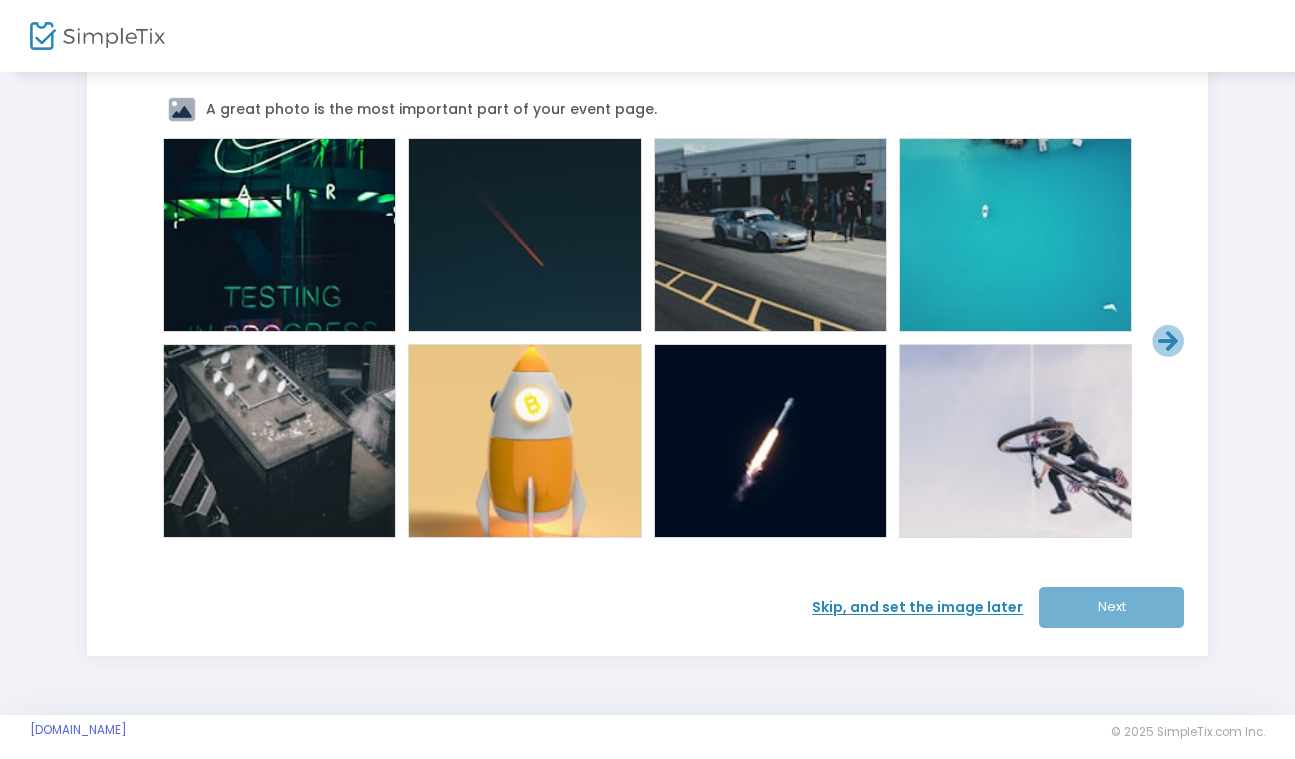 scroll, scrollTop: 103, scrollLeft: 0, axis: vertical 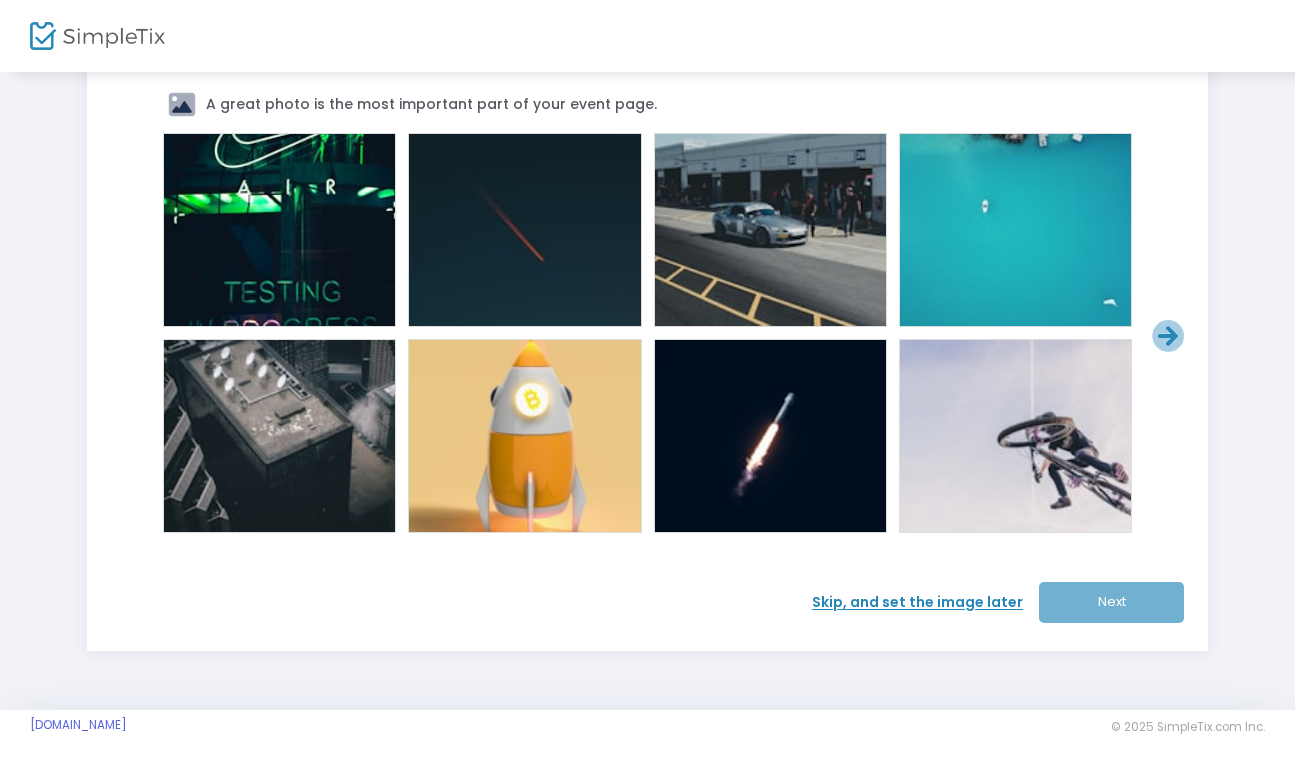 click on "Skip, and set the image later" 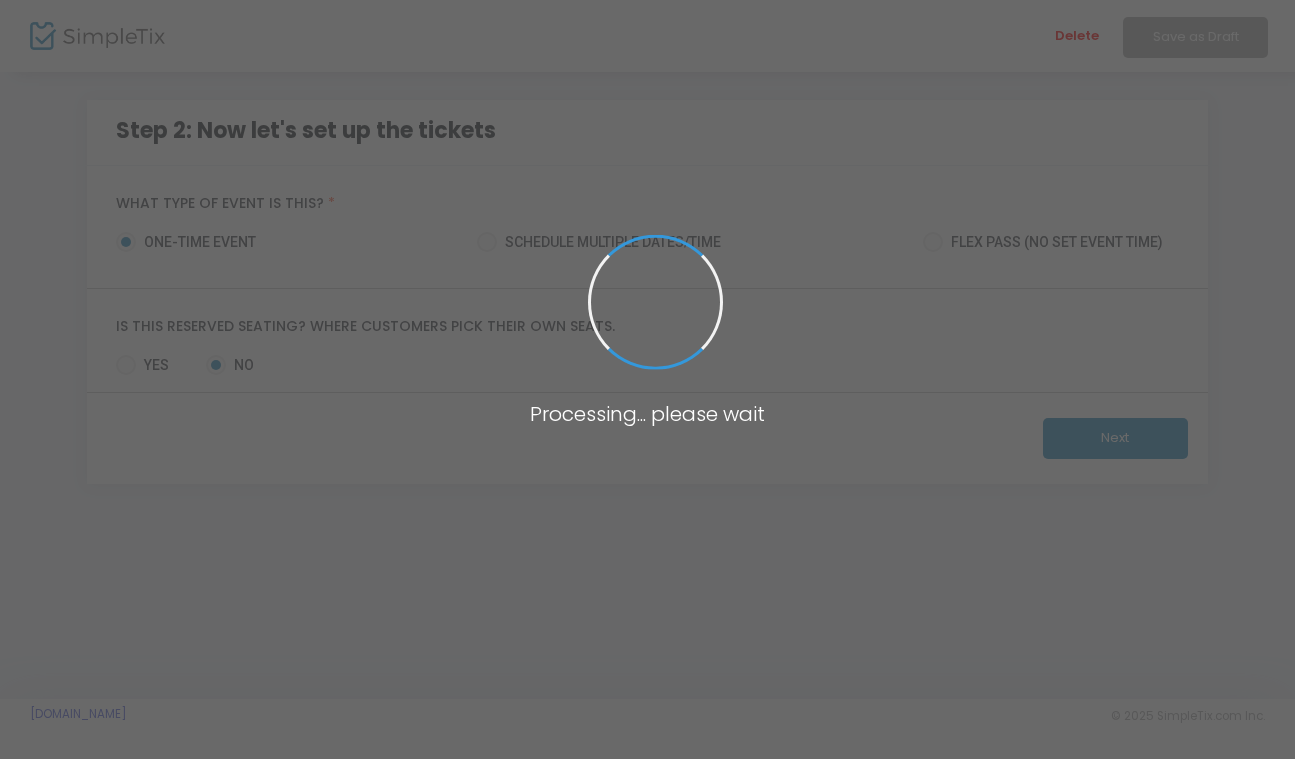 scroll, scrollTop: 0, scrollLeft: 0, axis: both 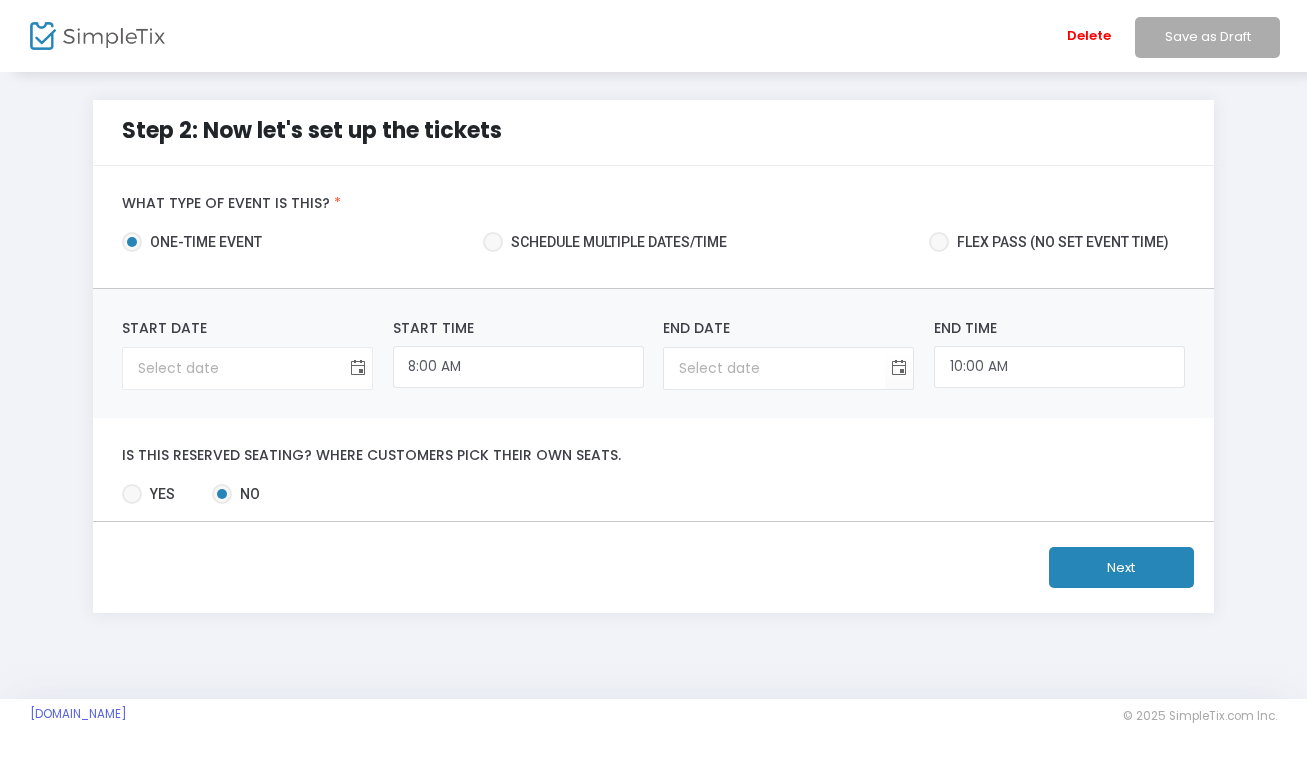 click 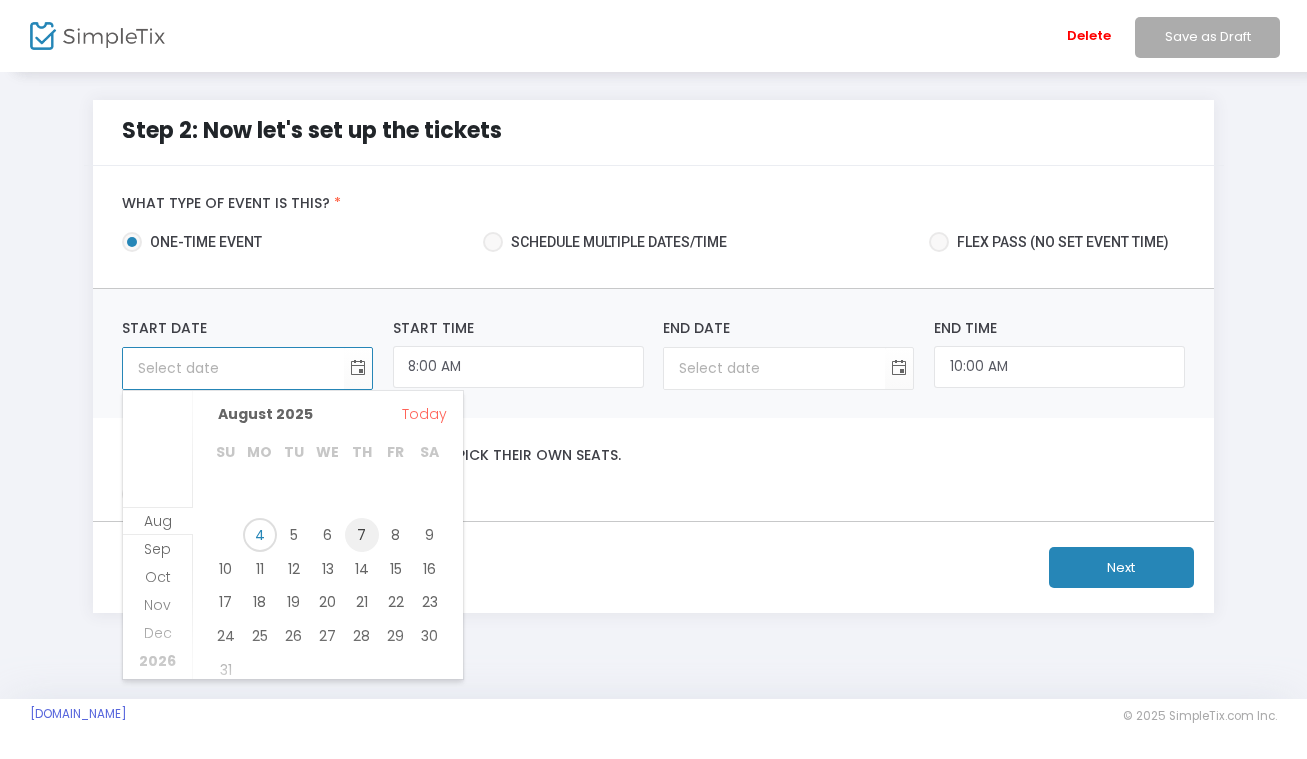 click on "7" at bounding box center [362, 535] 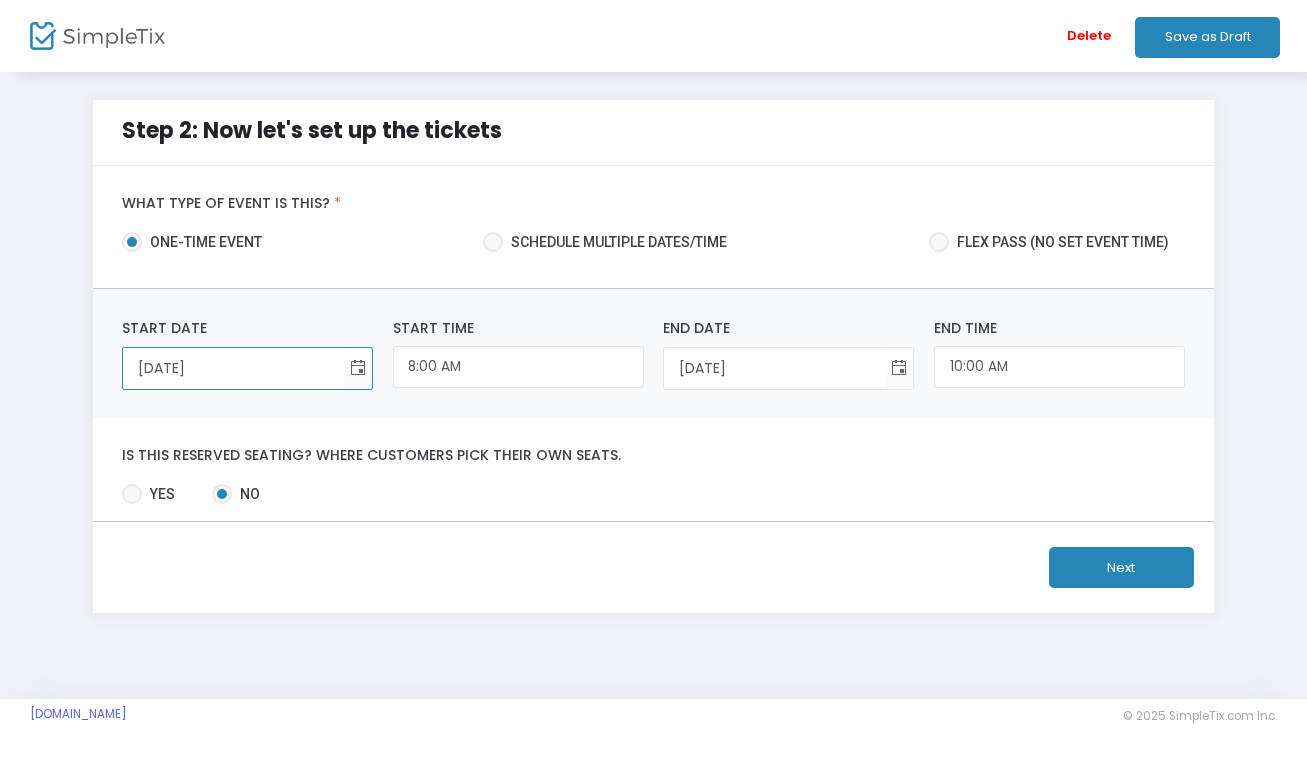 click on "Yes   No" 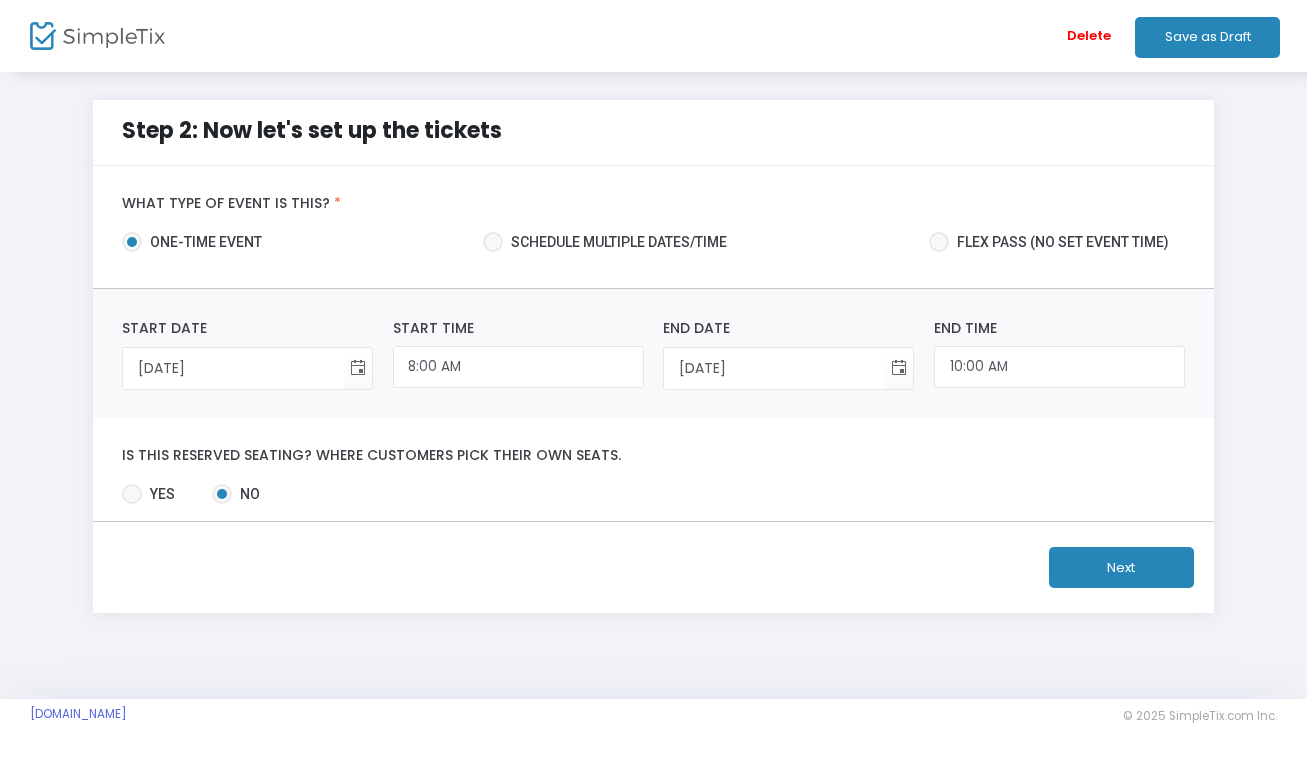 click on "Next" 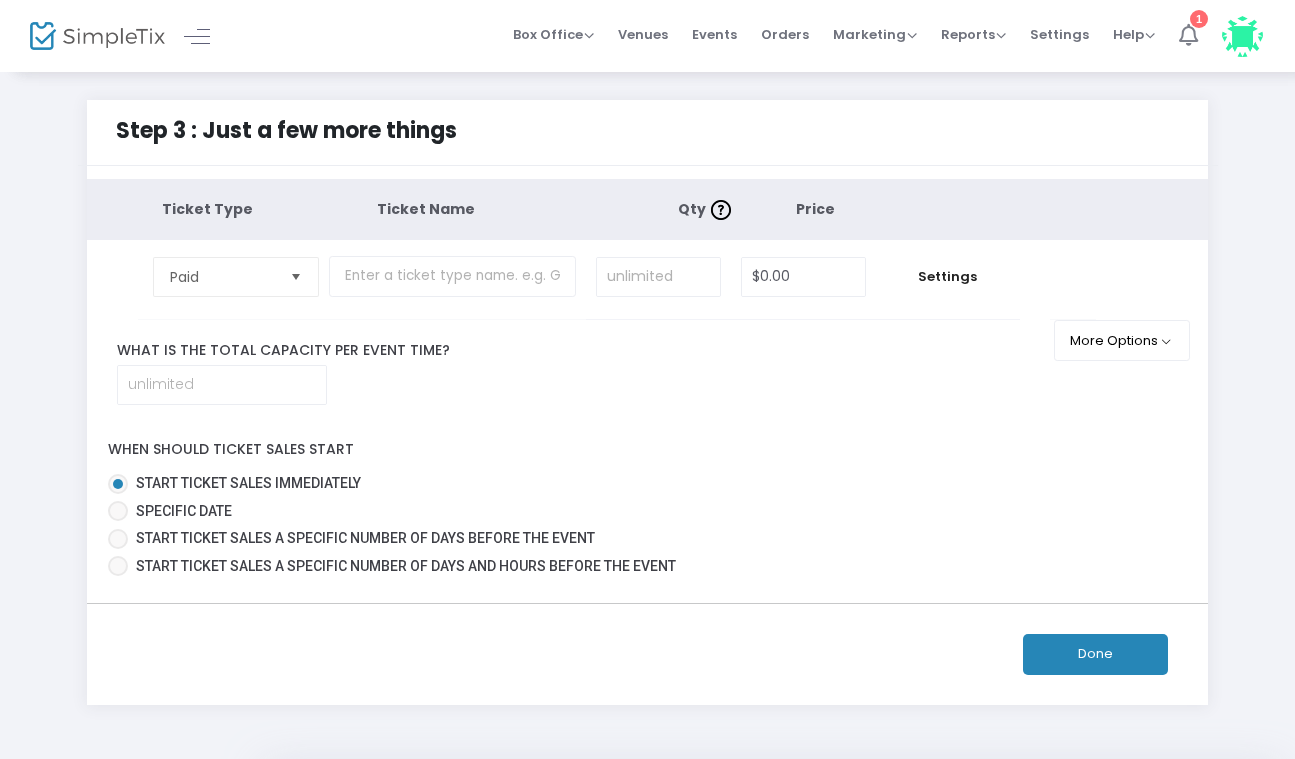 click on "1" at bounding box center [1188, 36] 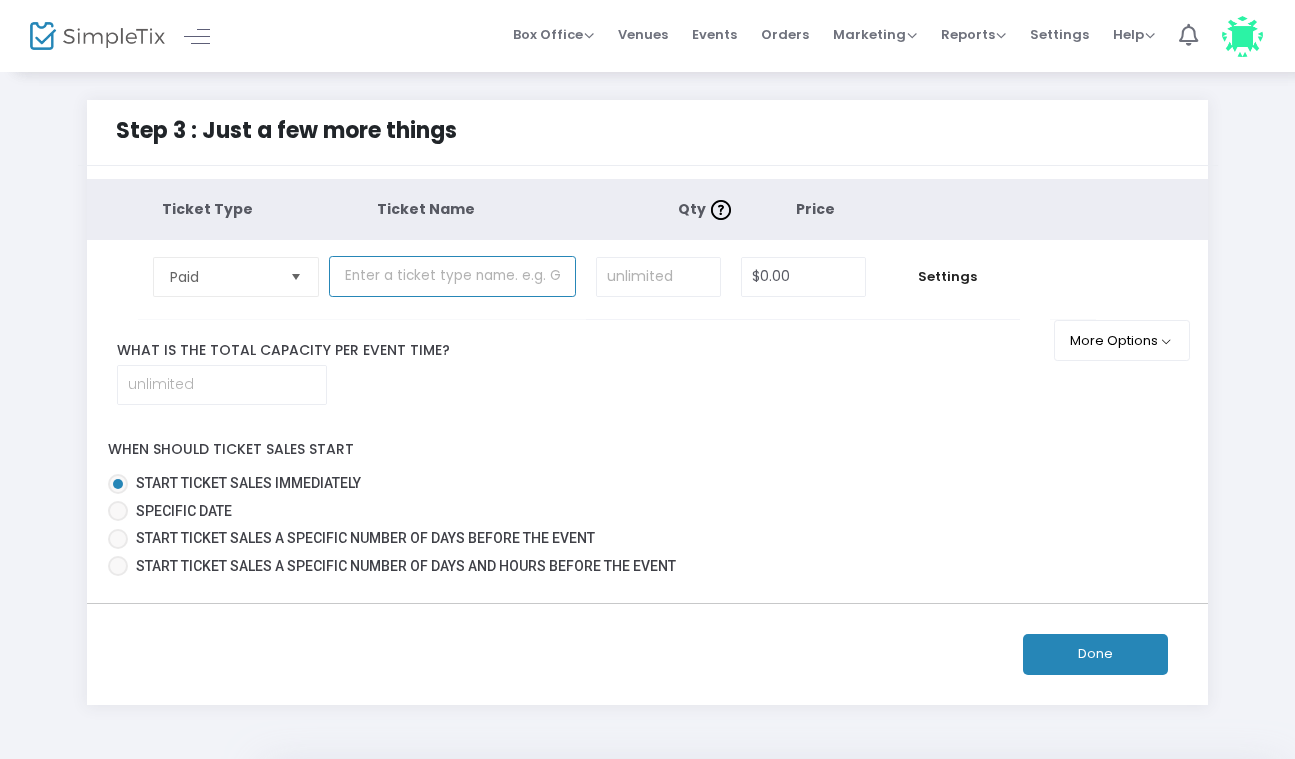 click at bounding box center (452, 276) 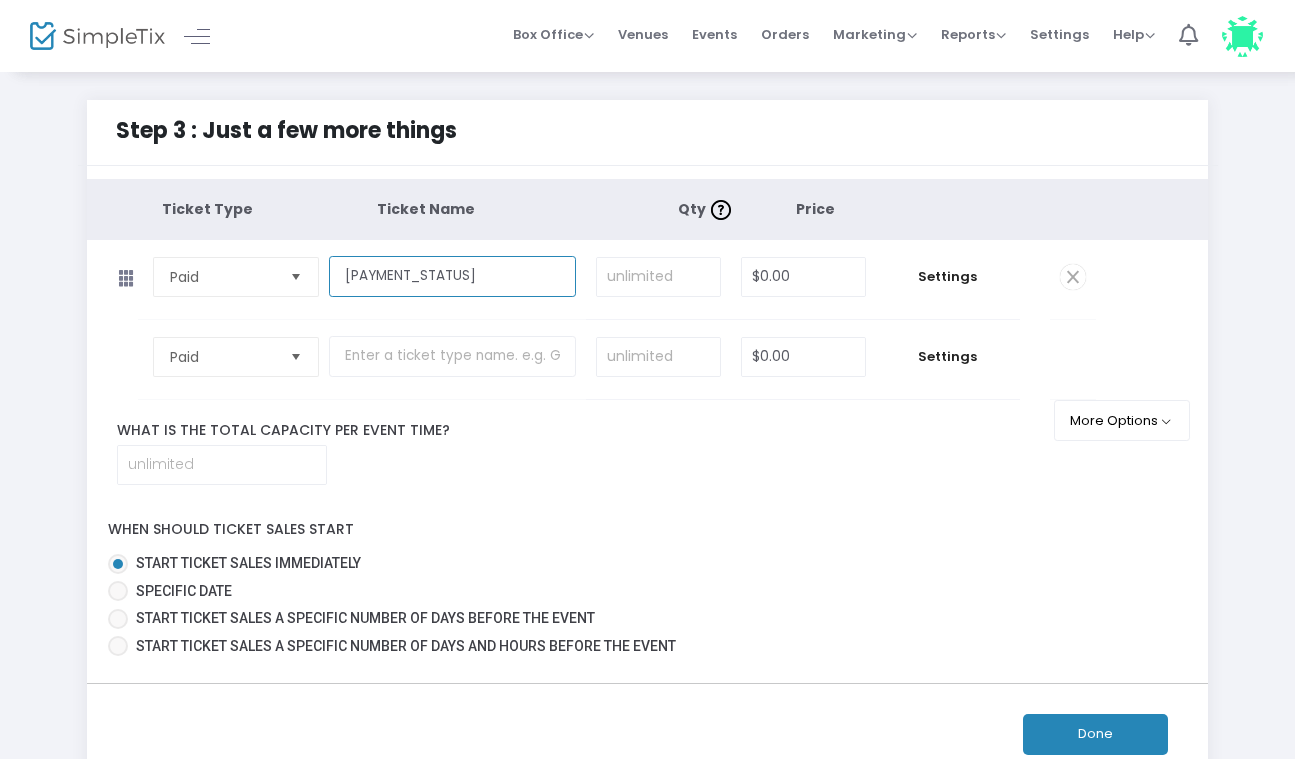 type on "[PAYMENT_STATUS]" 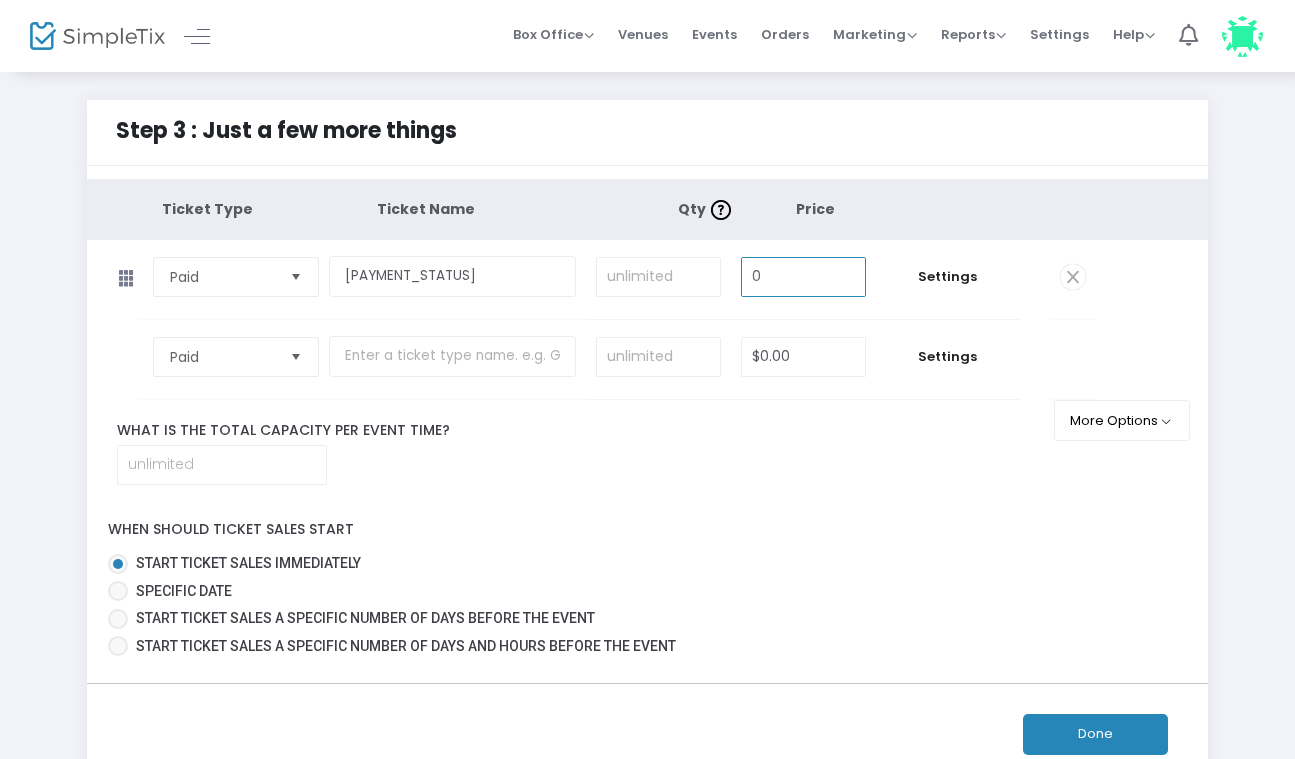 click on "0" at bounding box center [803, 277] 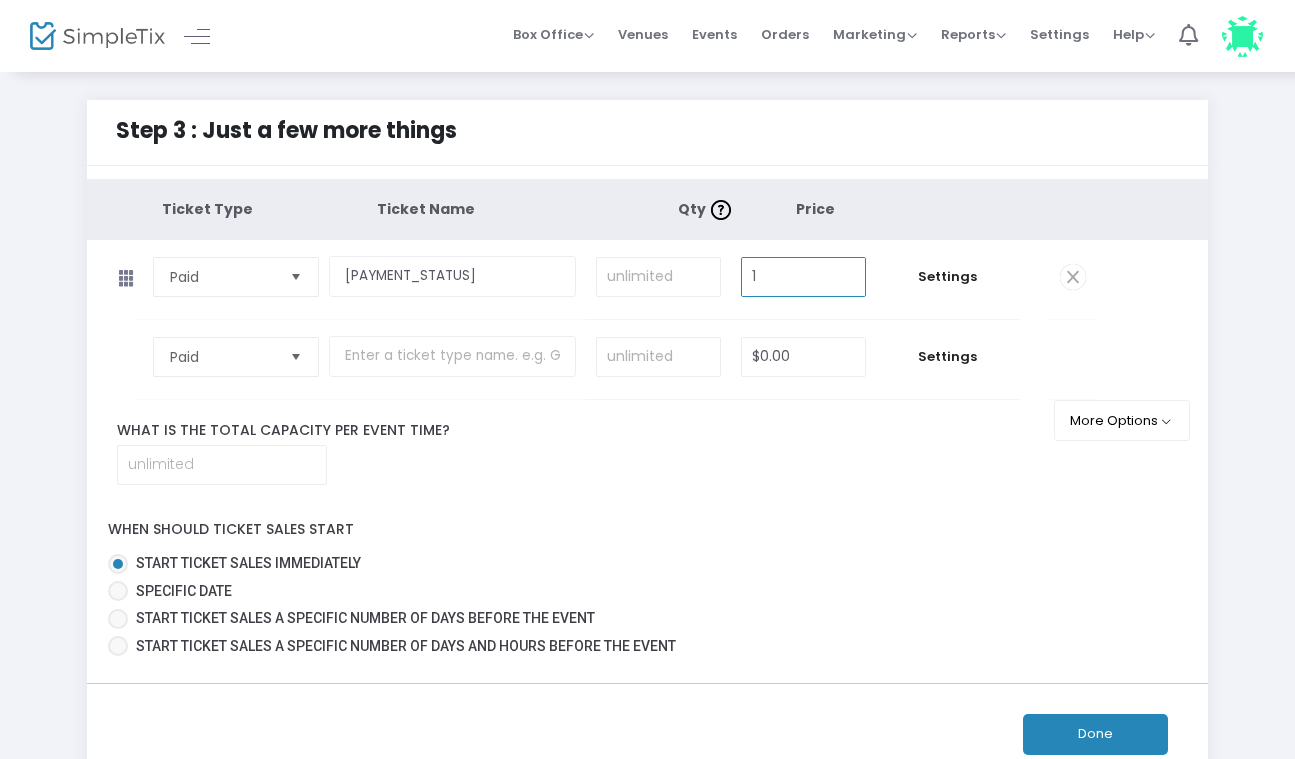 type on "$1.00" 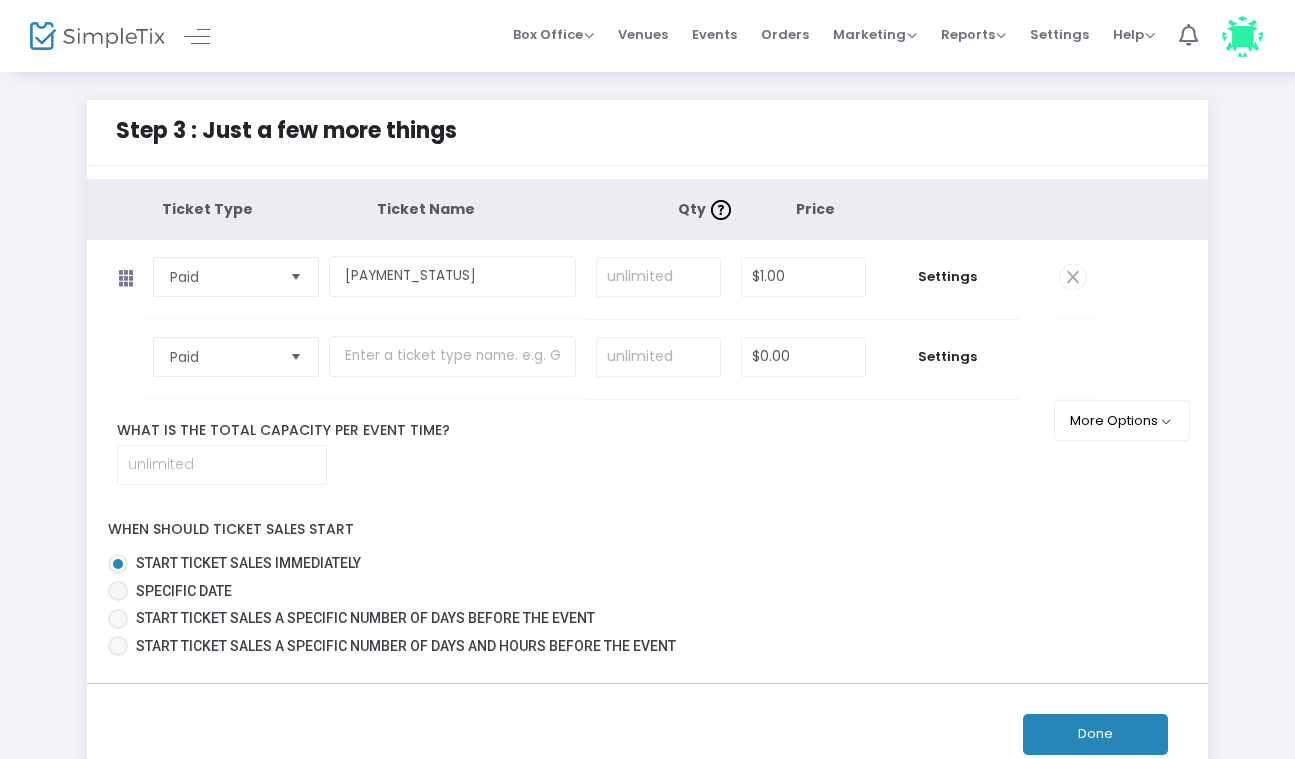 click on "Ticket Type Ticket Name Qty  Price Paid  Required.  [PAYMENT_STATUS]  Required.   Required.  $1.00  Required.  Settings  Ticket Description  Required.  ON OFF Editor mode TICKET NOTE Ticket can be purchased  By Attendees and Staff Minimum tickets per order 0  Value should be between 0 to 1000..  Maximum tickets per order 10  Value should not be less than Min Tickets and not exceed than 1000.  Do you want to charge your ticket buyers a service fee?   Absorb fee: Ticketing fees will be charged to your credit card on file    Pass ticketing fees and credit card processing fees to the buyer   The fee will be $0.60     Charge a custom fee Hide ticket when it is not on sale    Yes   No    Password protect this ticket   Close Settings  Manage Membership Discounts Membership Discount Details  There are no membership discount set for this ticket type. Click the button below to create one now.  ON OFF Hide this ticket type to non-members  Add Membership Discount   Close  Paid  Required.  $0.00 Settings  Ticket Description ON" 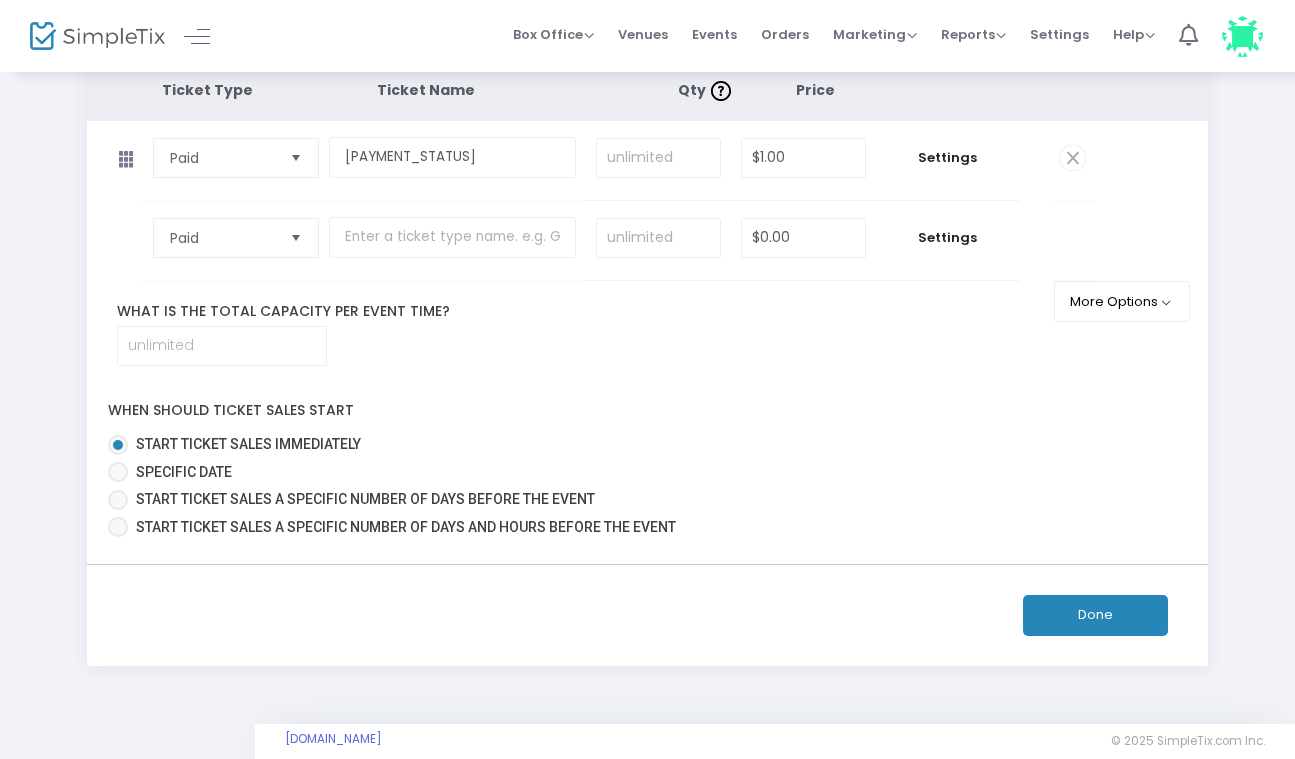 scroll, scrollTop: 123, scrollLeft: 0, axis: vertical 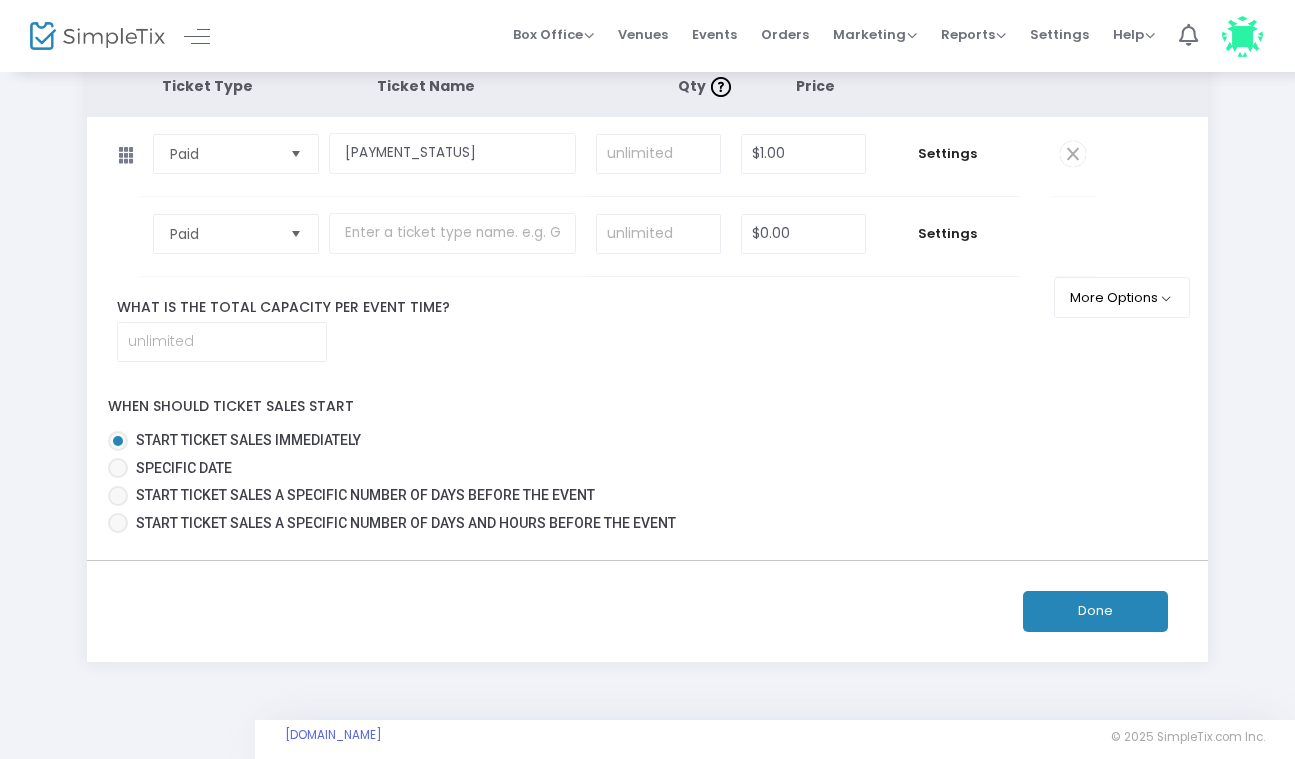 click on "Done" 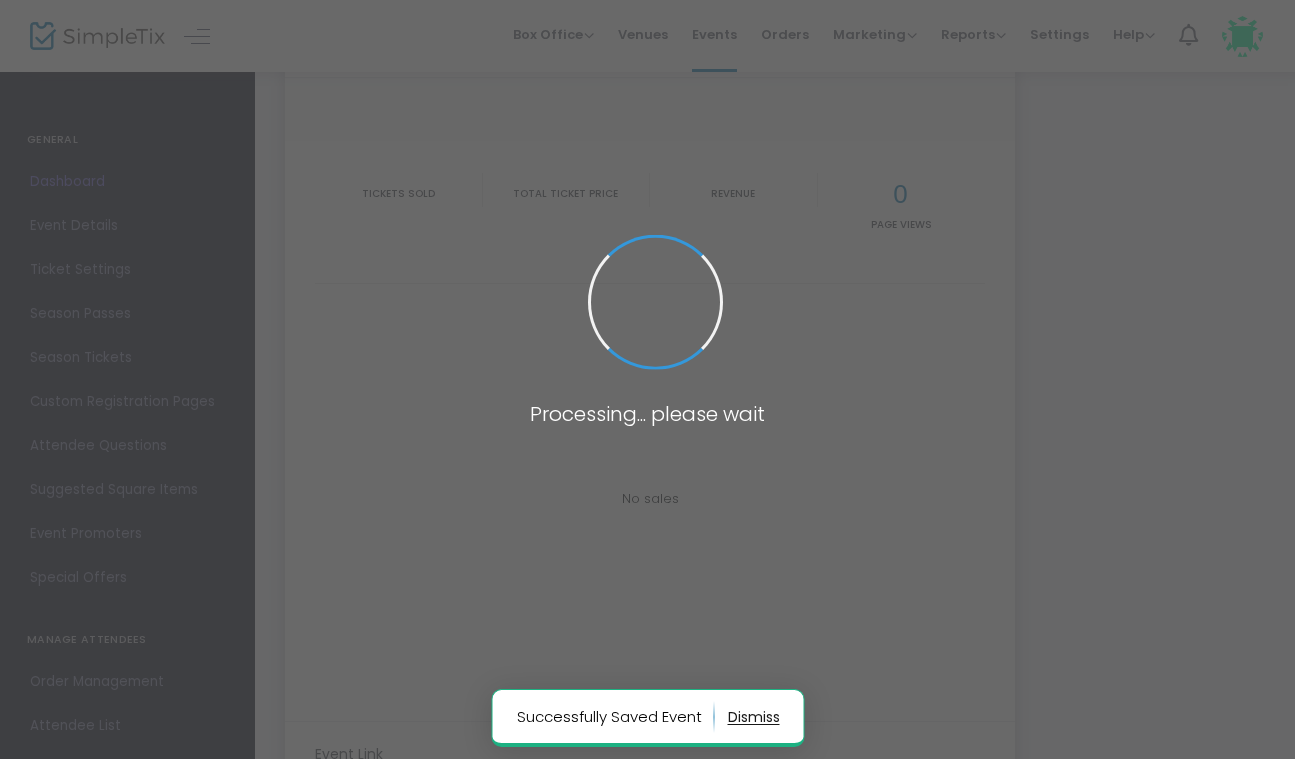 type on "https://www.simpletix.com/e/[EVENT_NAME]-tickets-229574" 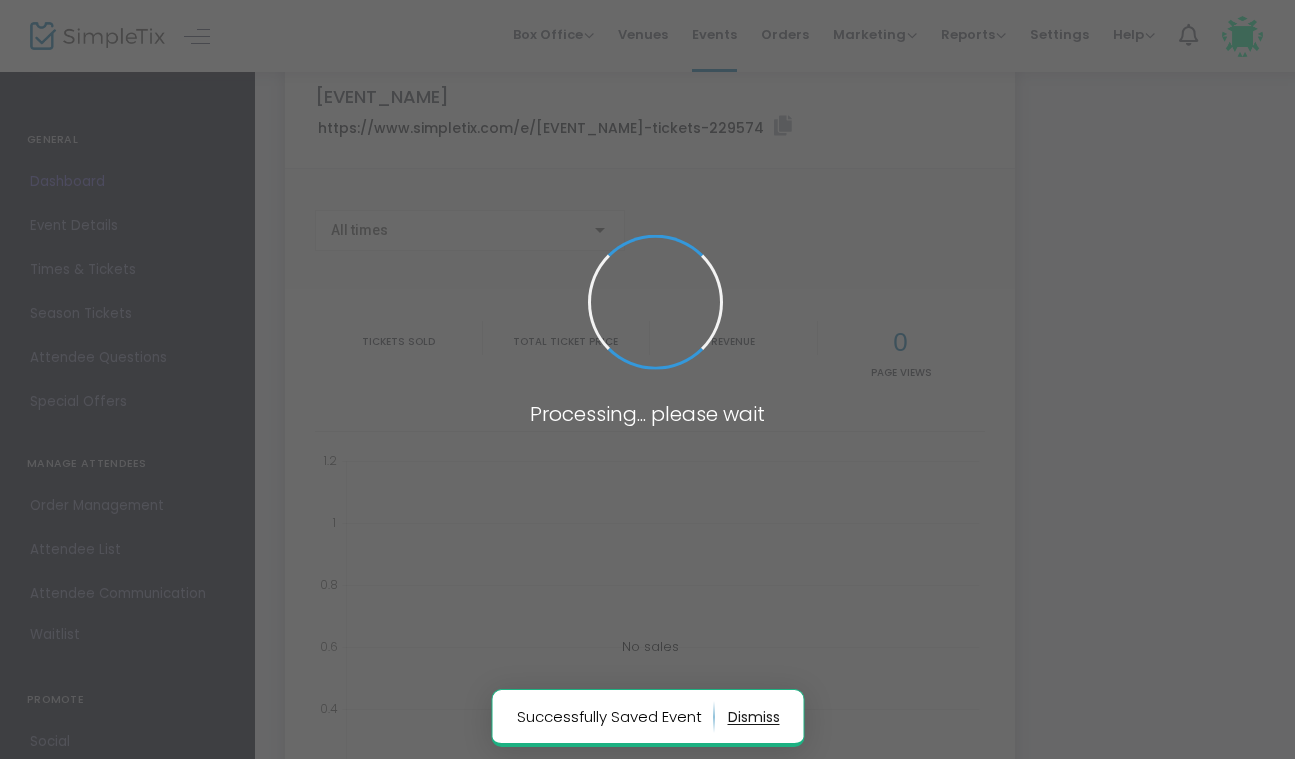 scroll, scrollTop: 0, scrollLeft: 0, axis: both 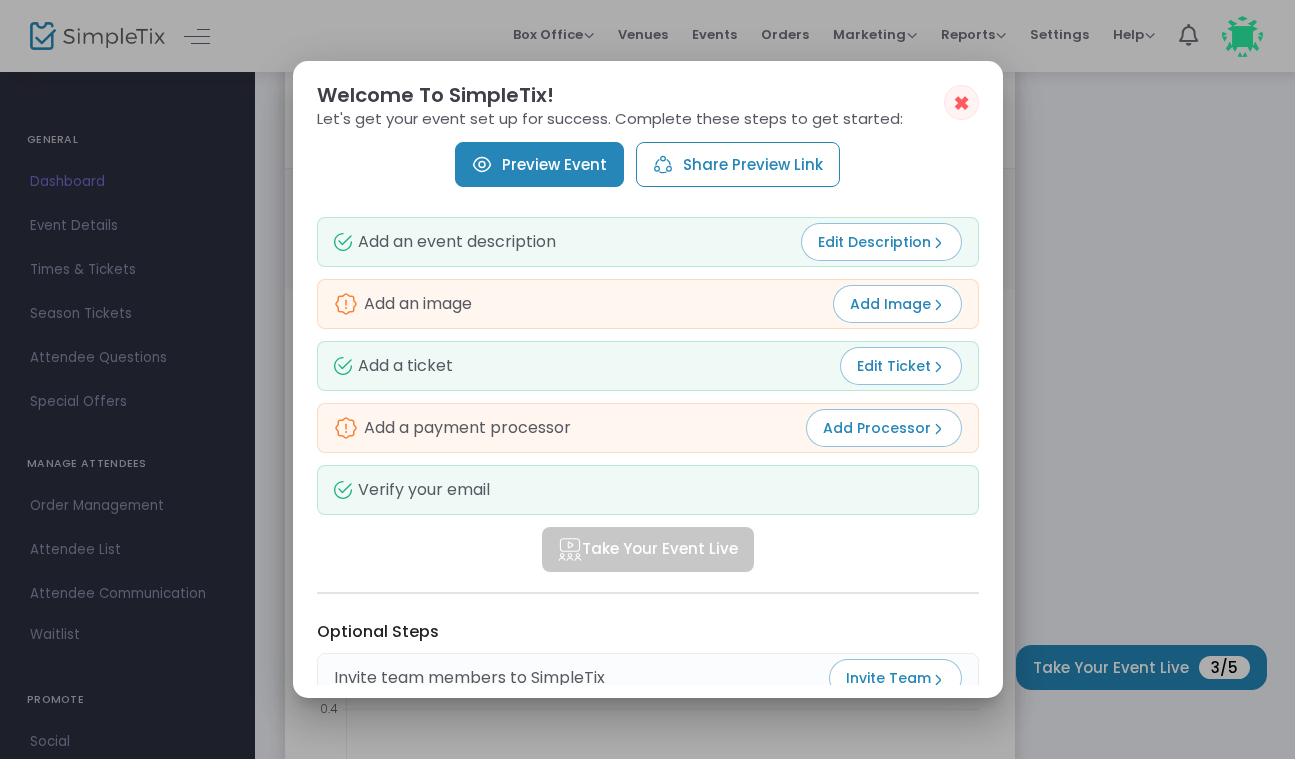 click on "✖" at bounding box center [961, 103] 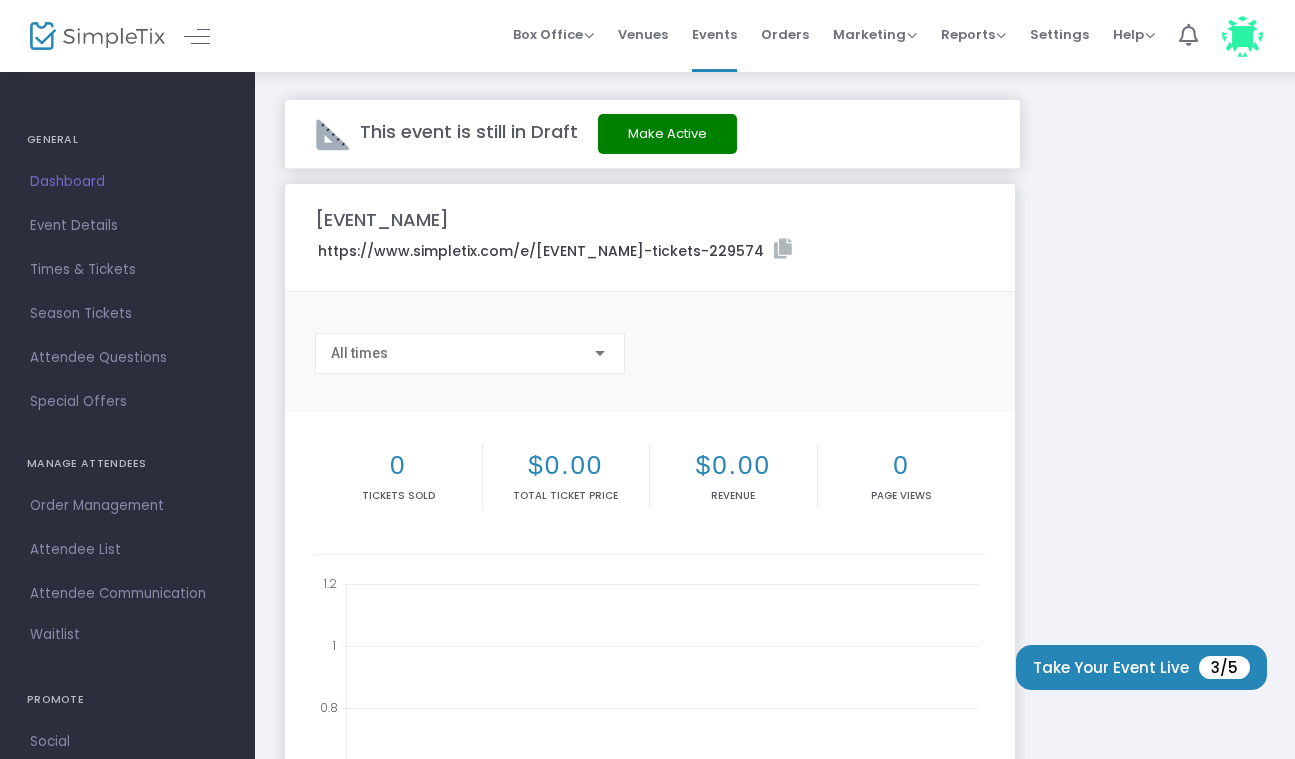 scroll, scrollTop: 123, scrollLeft: 0, axis: vertical 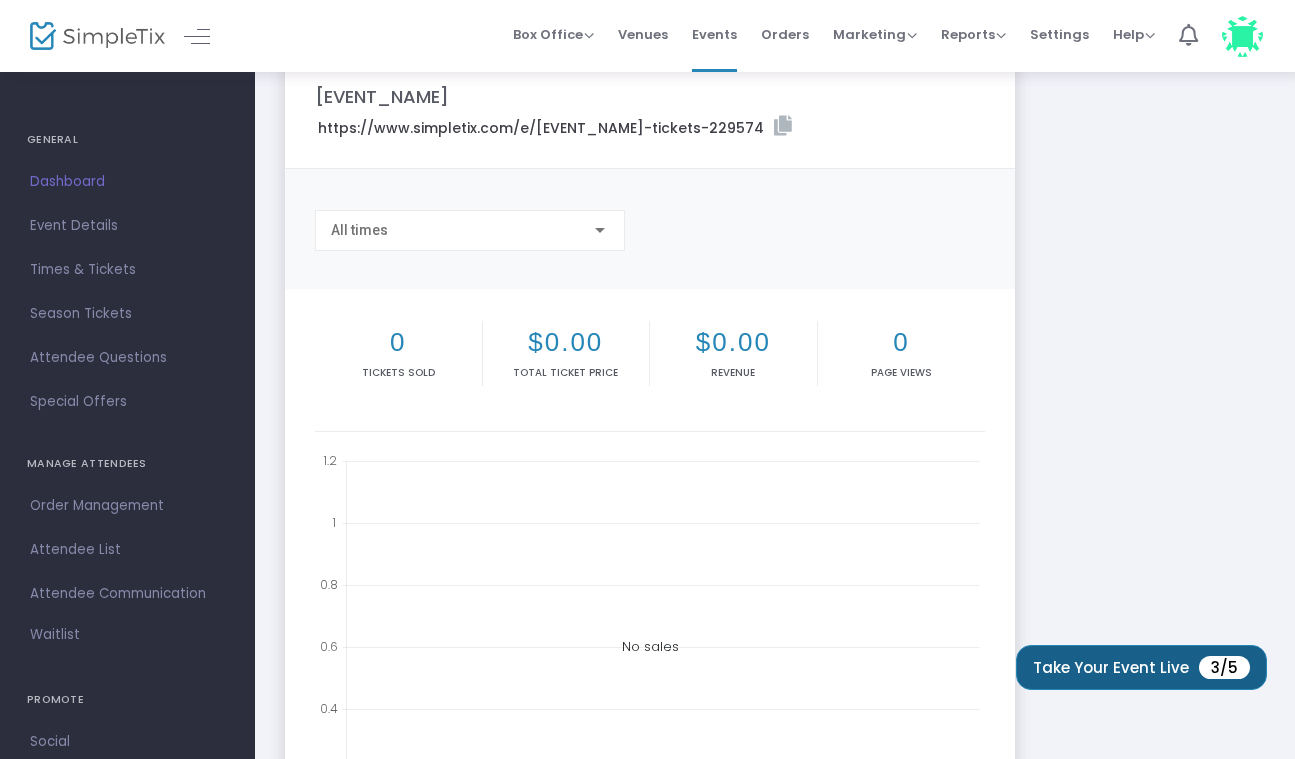 click on "Take Your Event Live  3/5" 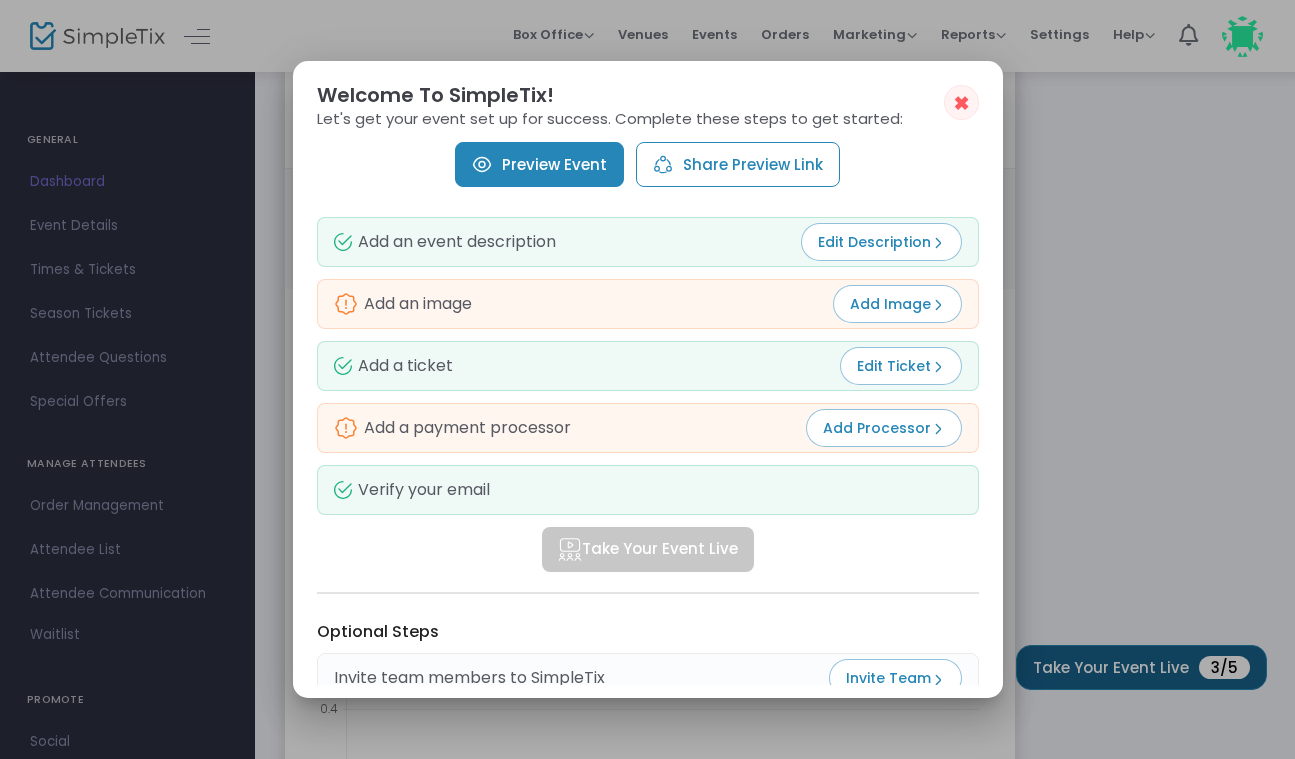 scroll, scrollTop: 0, scrollLeft: 0, axis: both 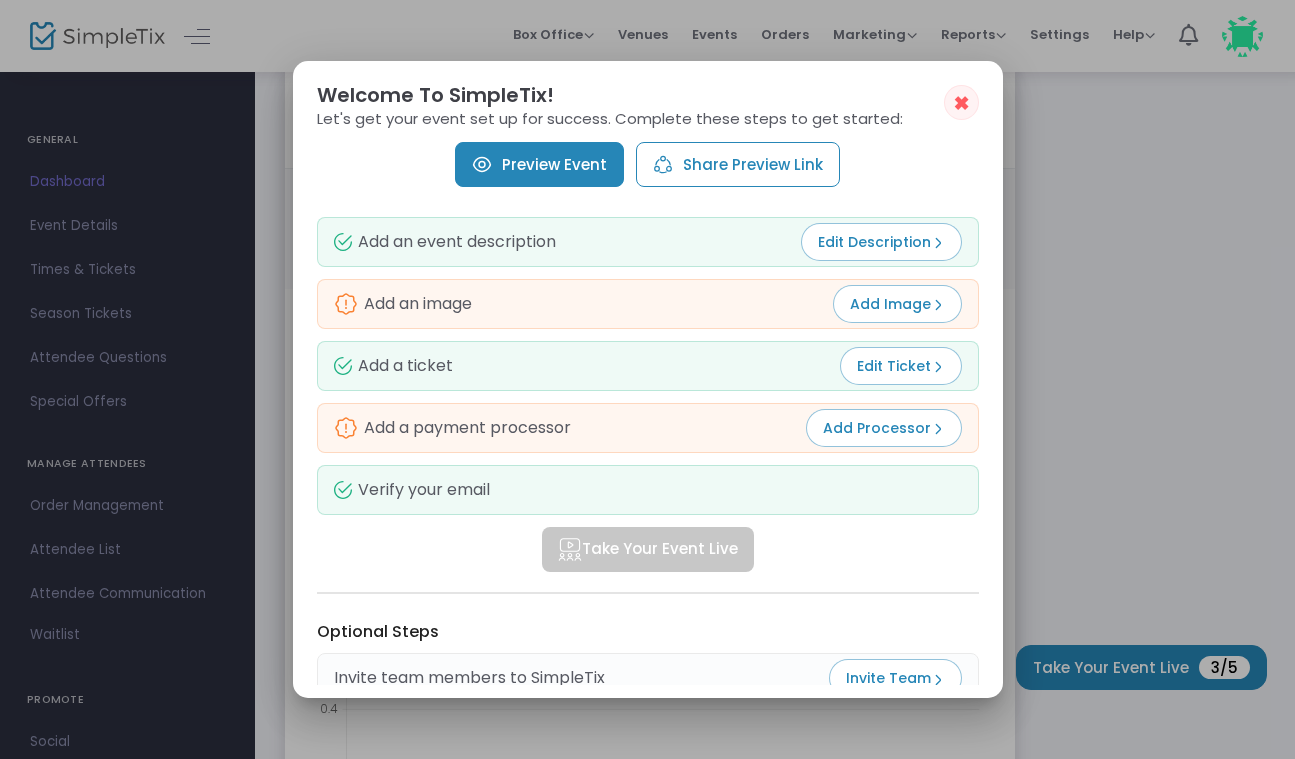 click on "✖" at bounding box center [961, 103] 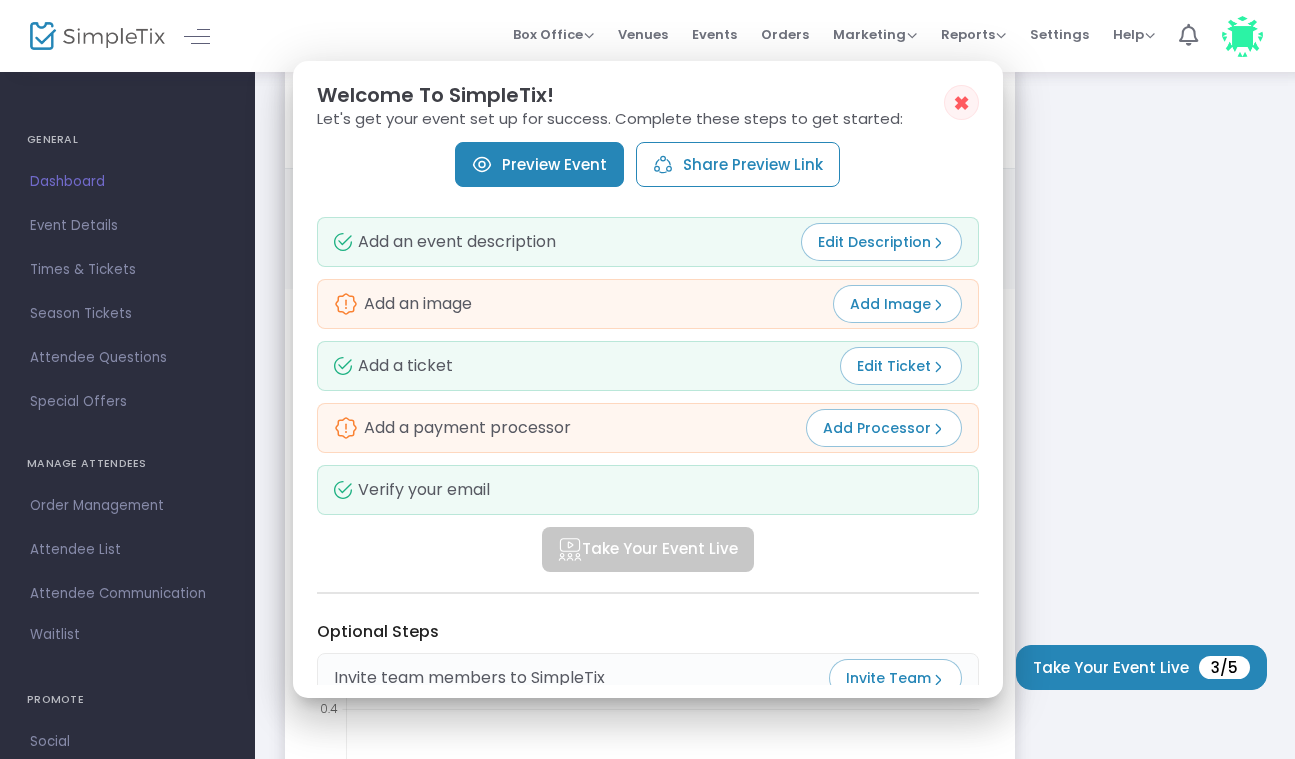 scroll, scrollTop: 123, scrollLeft: 0, axis: vertical 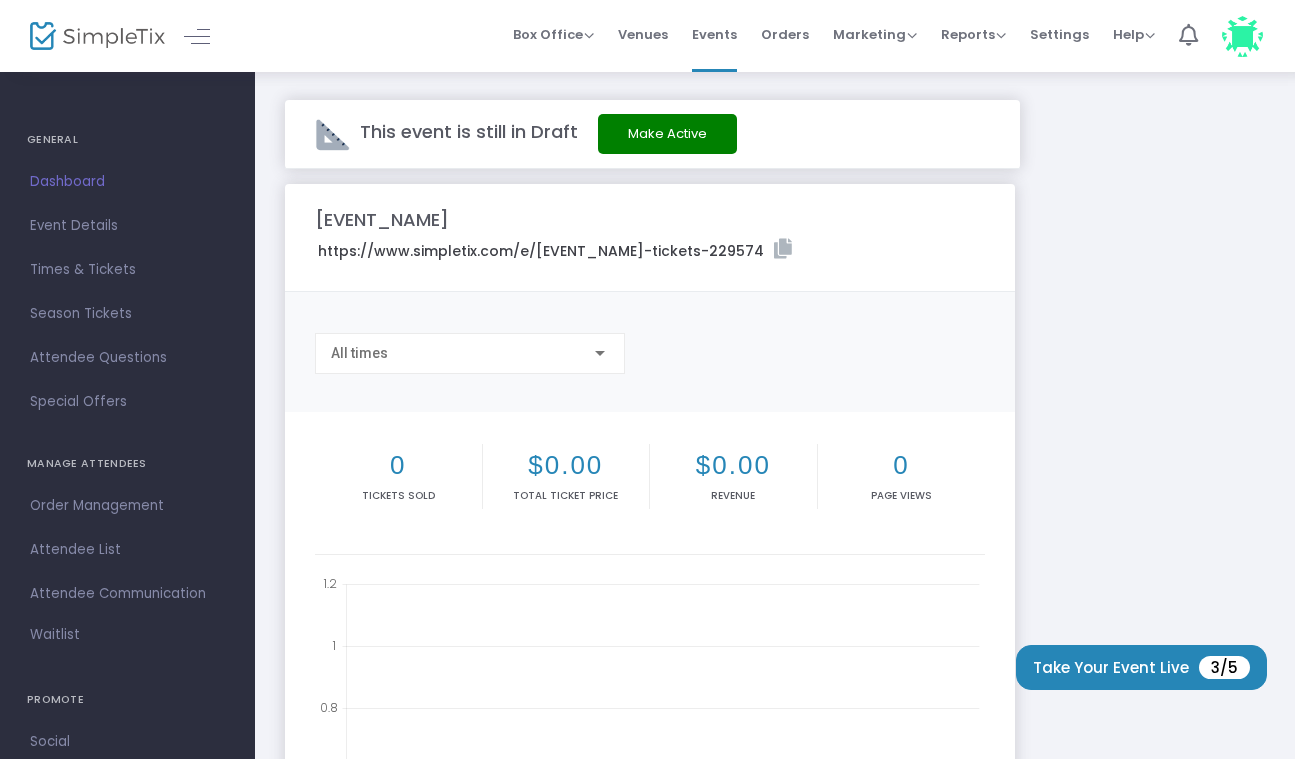 click at bounding box center [1242, 36] 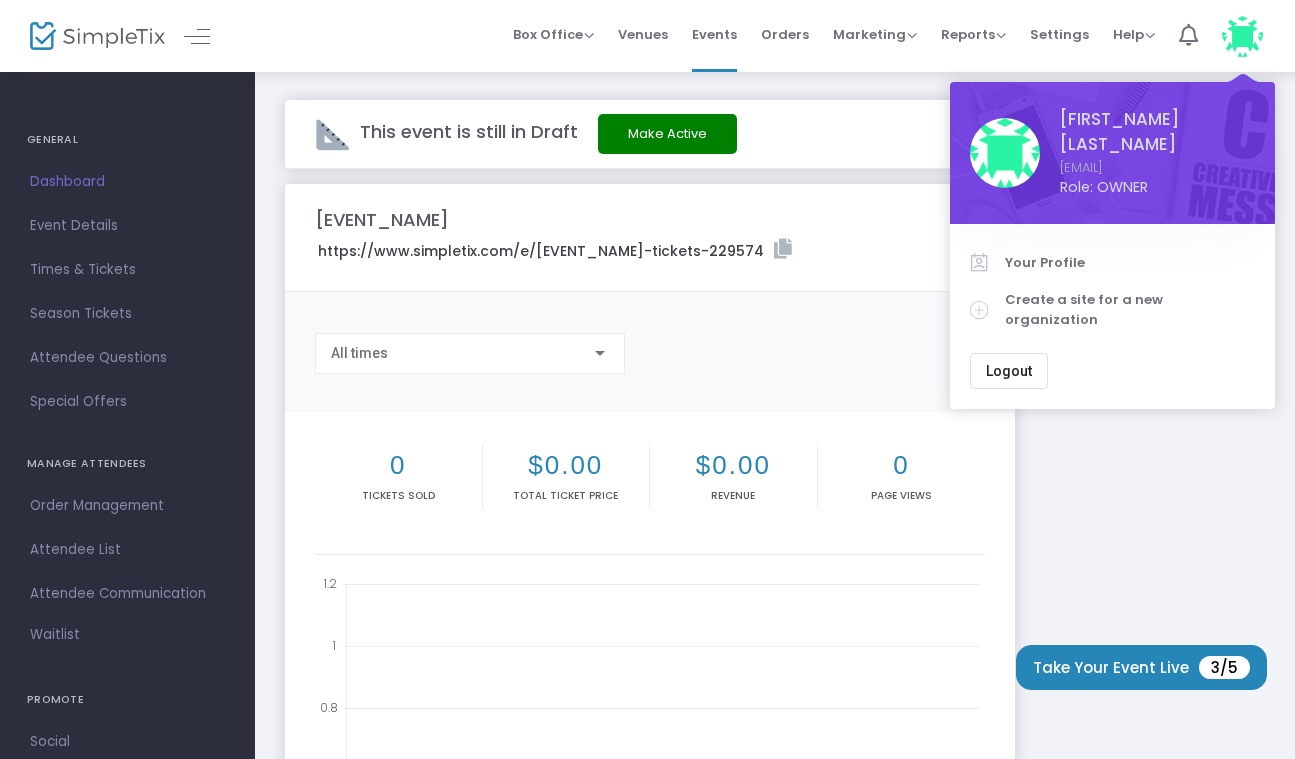 click on "Logout" at bounding box center [1009, 371] 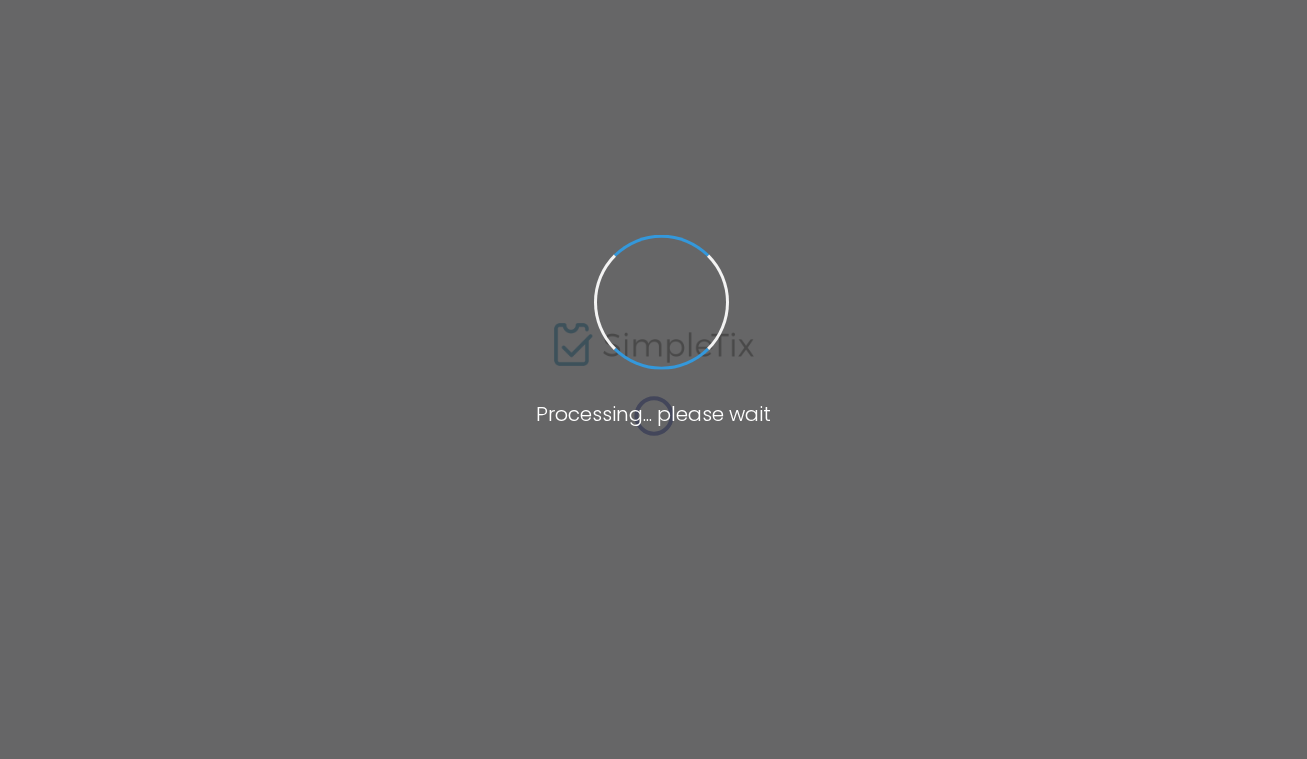 scroll, scrollTop: 0, scrollLeft: 0, axis: both 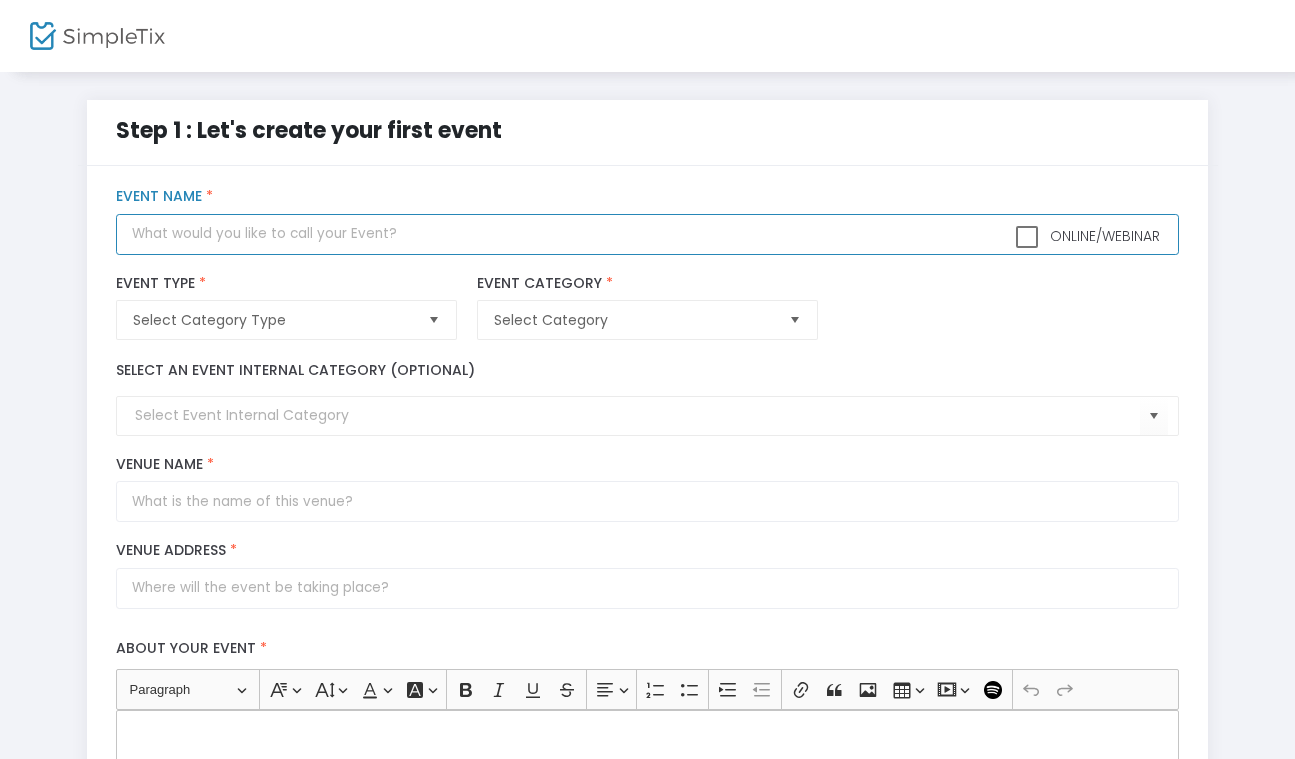 click 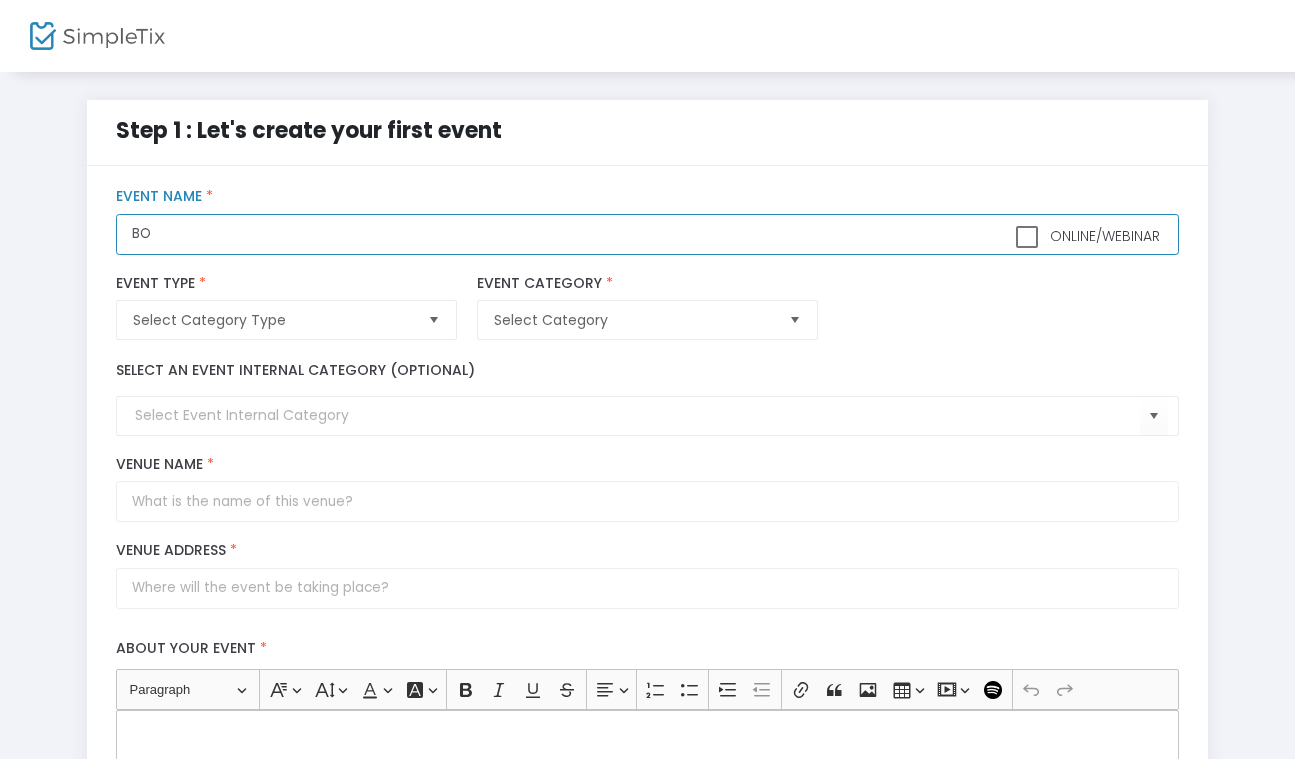 type on "B" 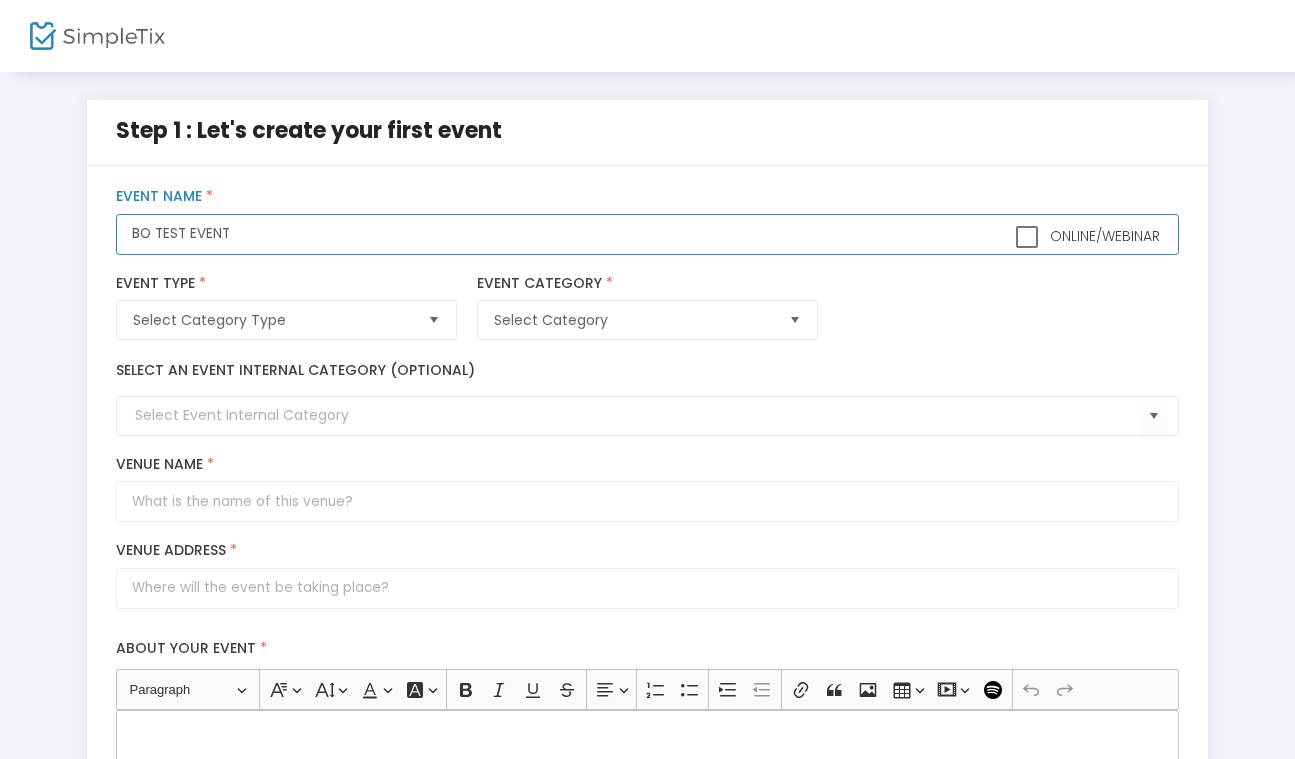 type on "BO TEST EVENT" 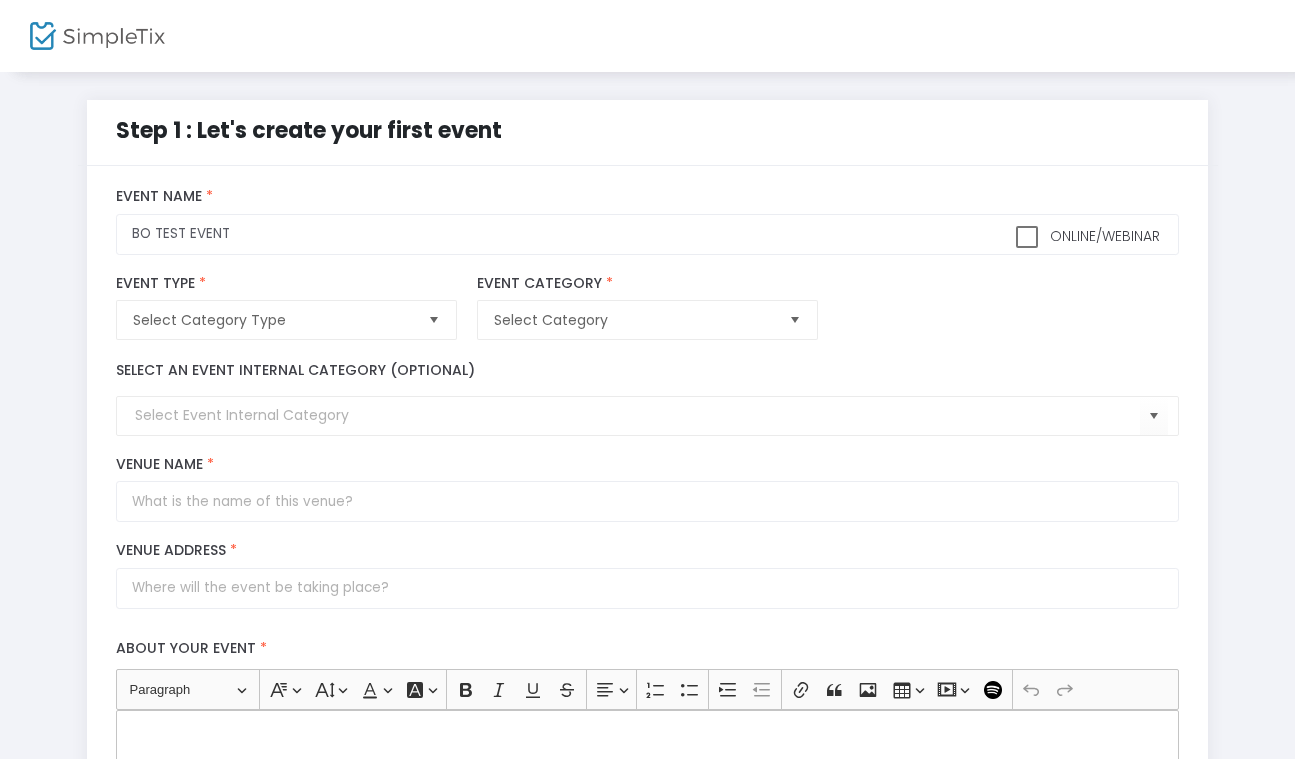 click 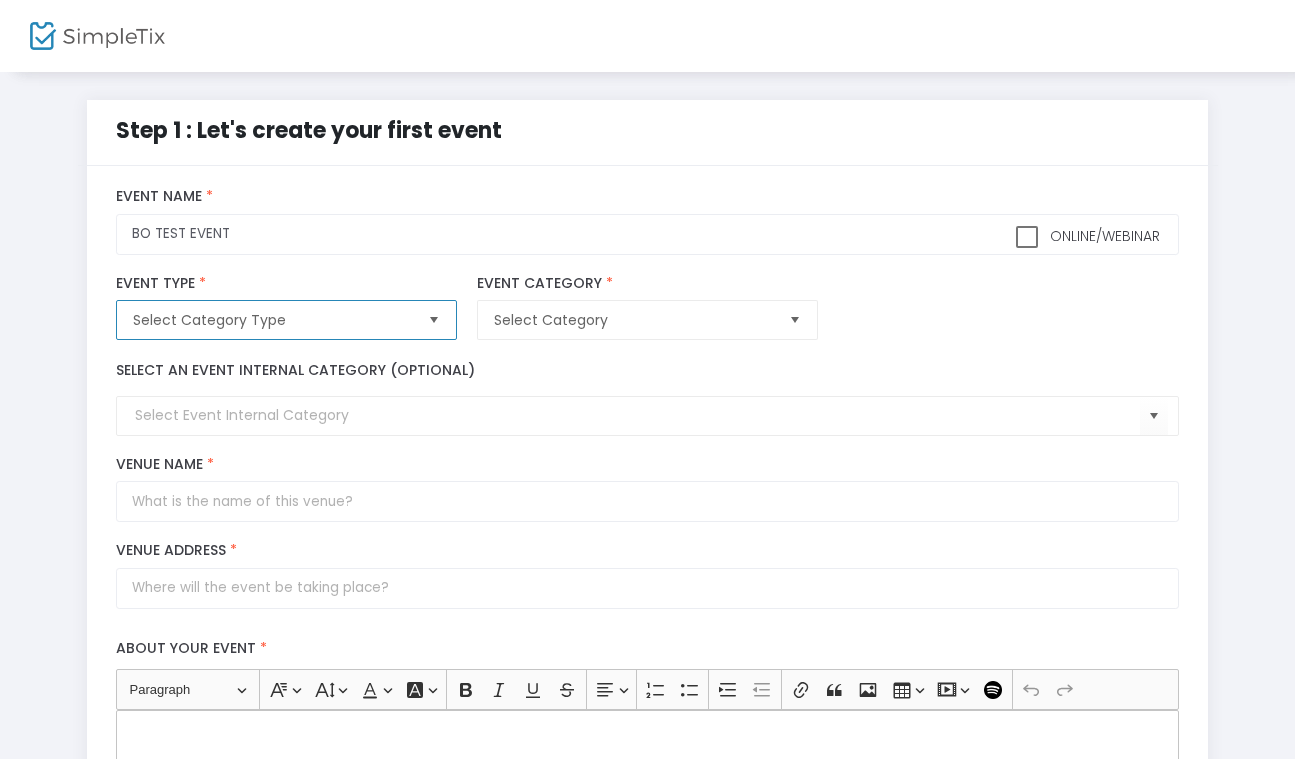 click on "Select Category Type" at bounding box center (272, 320) 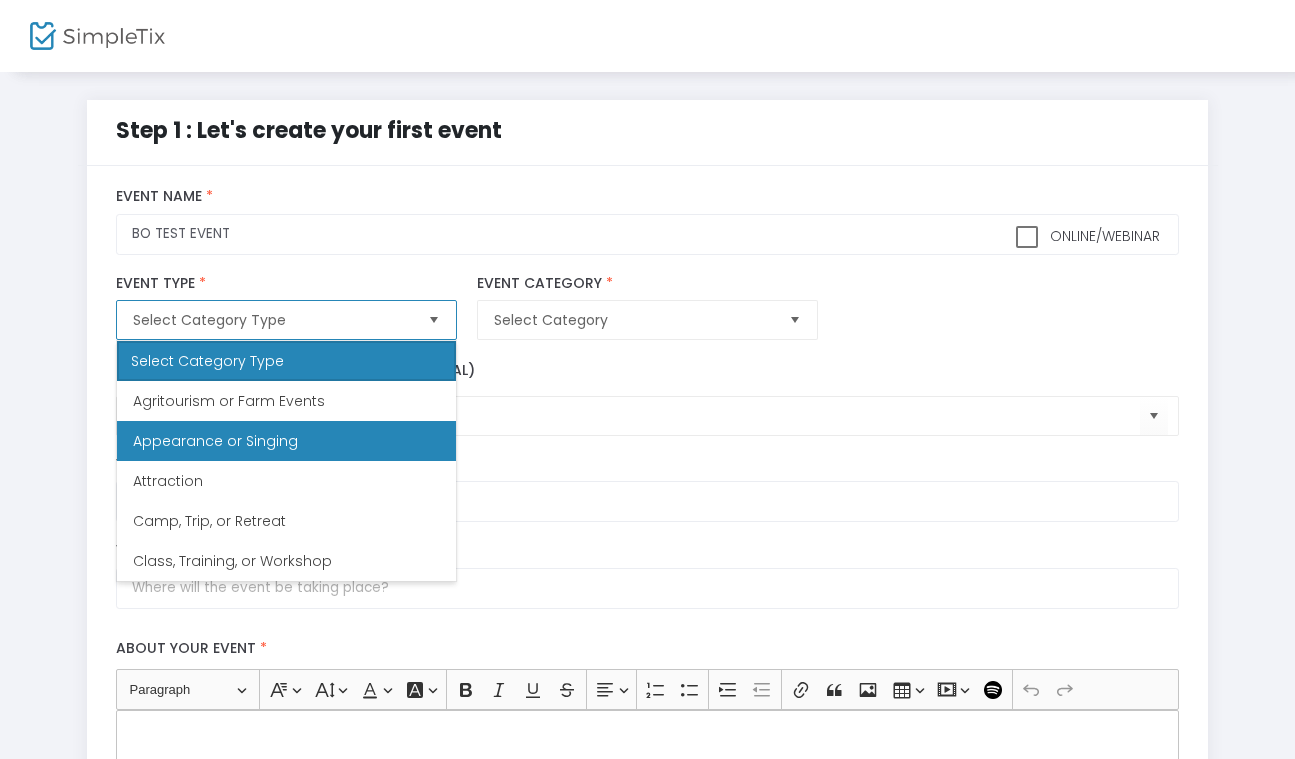 click on "Appearance or Singing" at bounding box center (286, 441) 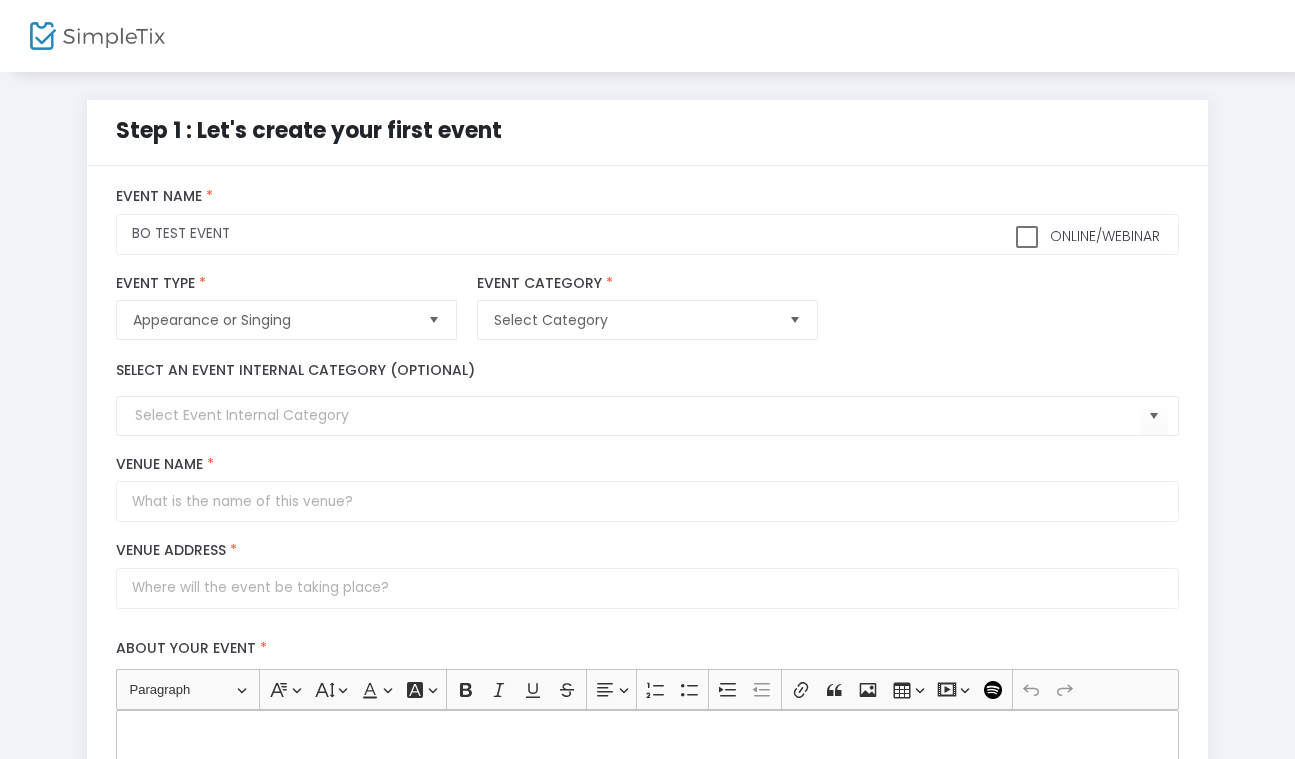 click on "Select Category  Event Category  *  Event Category is required" 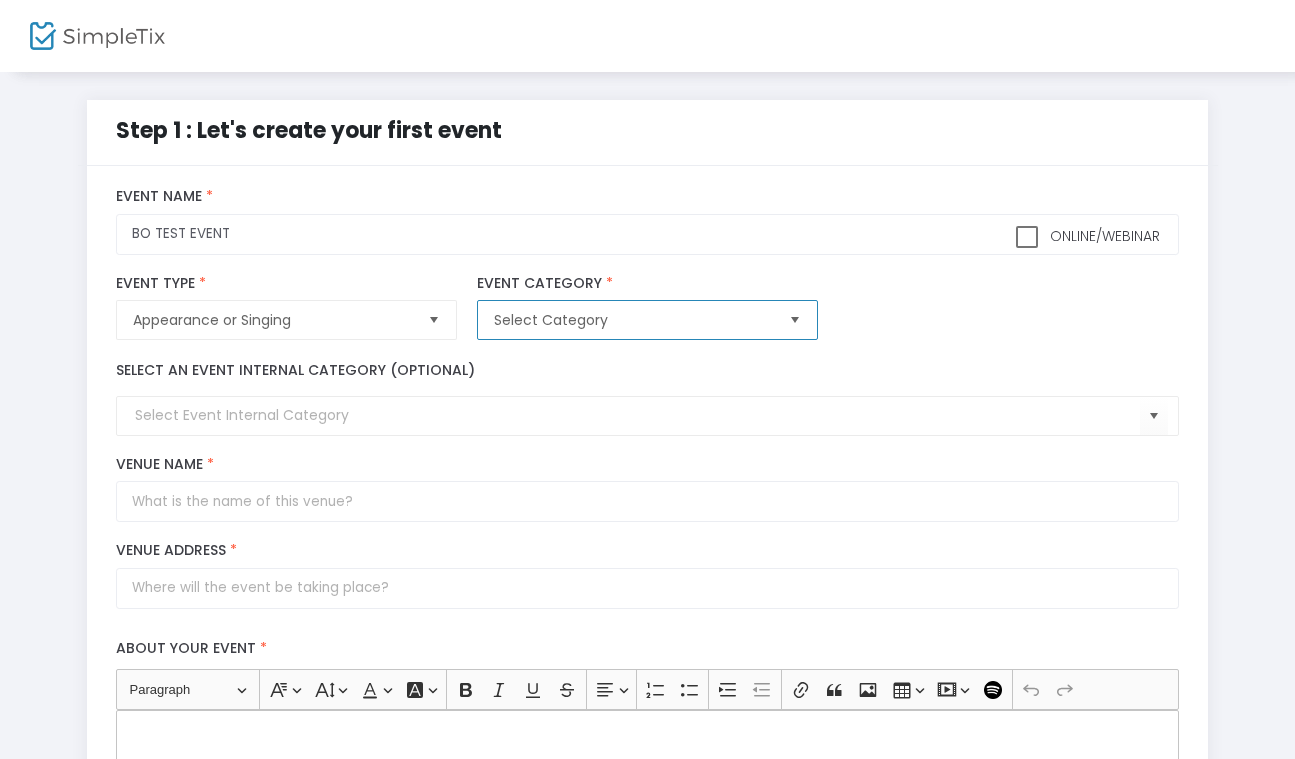 click on "Select Category" at bounding box center [633, 320] 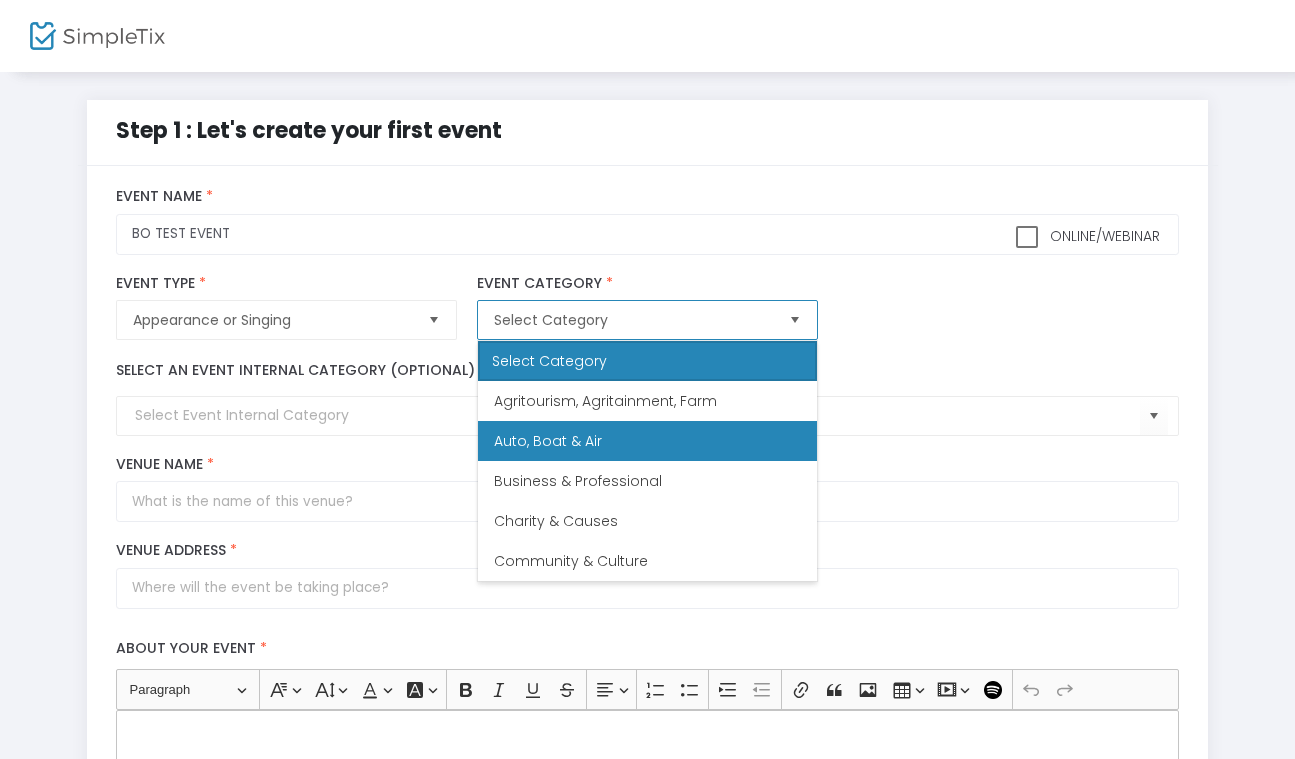 click on "Auto, Boat & Air" at bounding box center [548, 441] 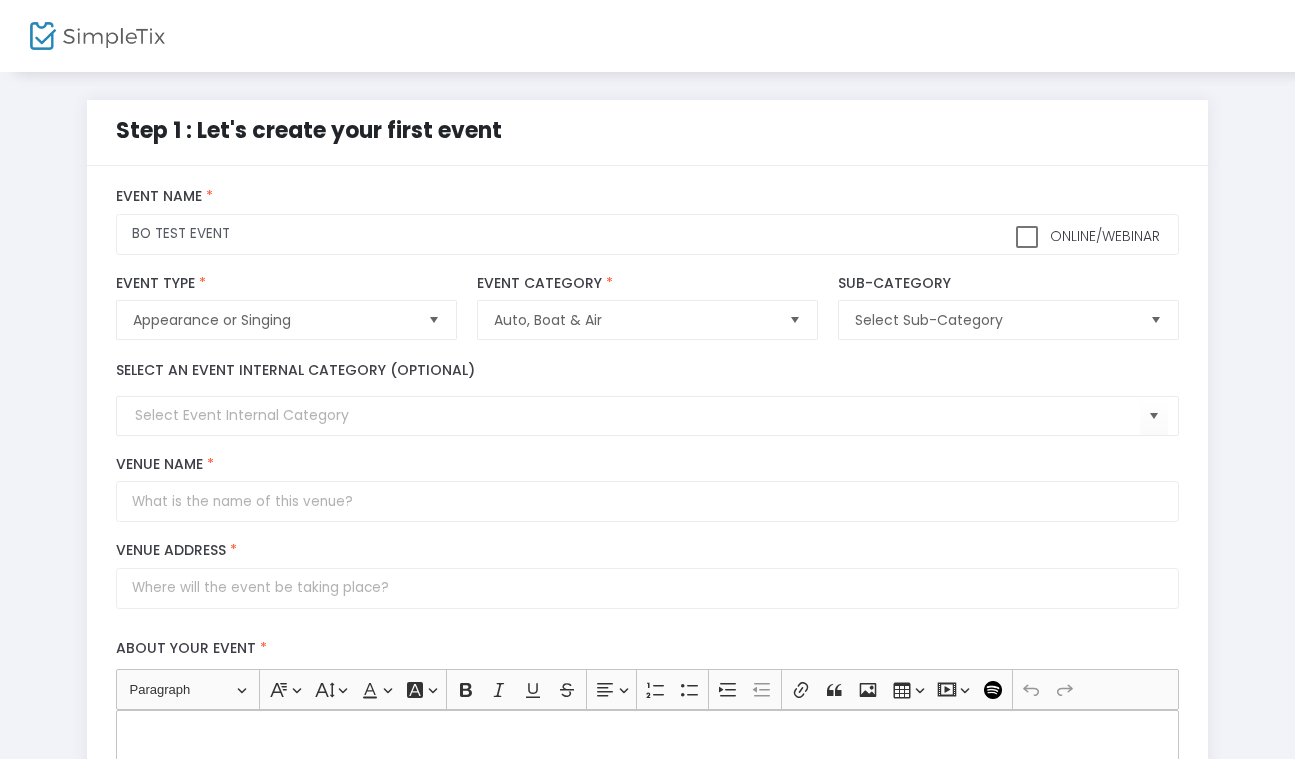 click on "Venue Name *" 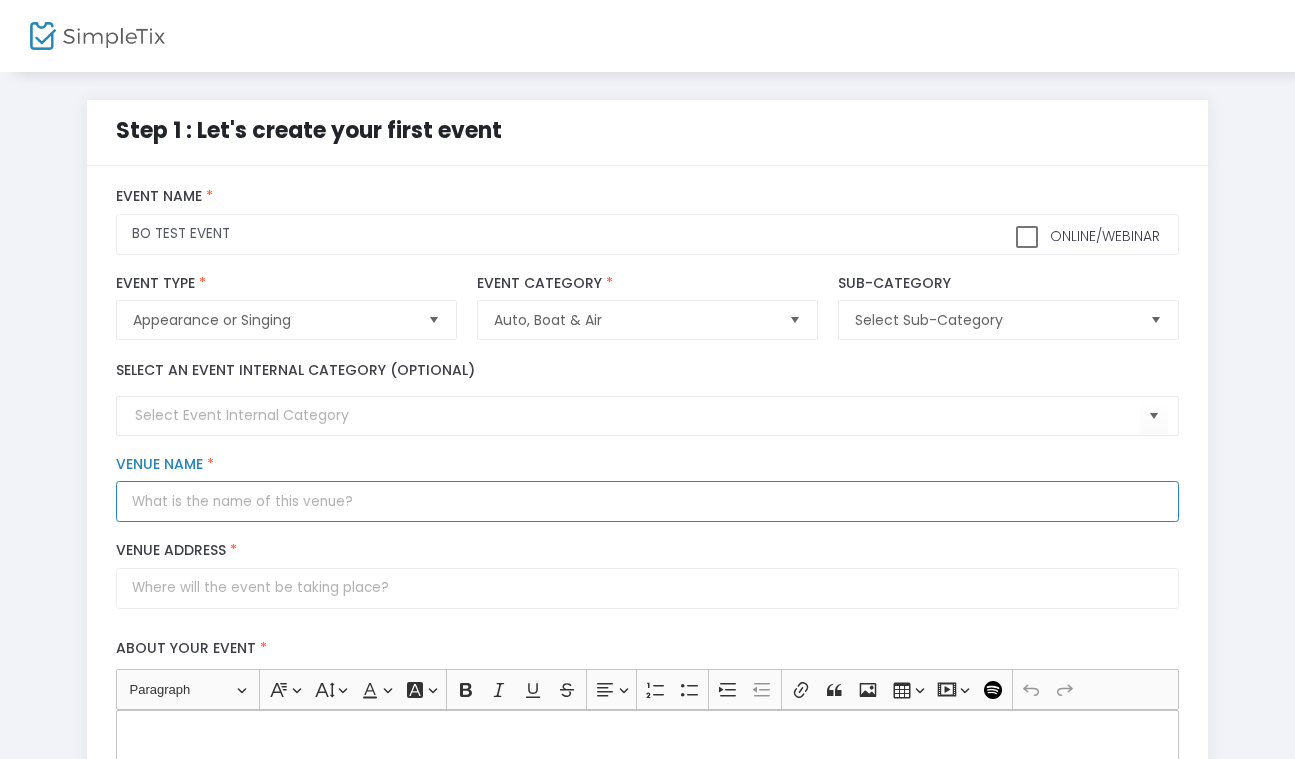 click on "Venue Name *" at bounding box center [647, 501] 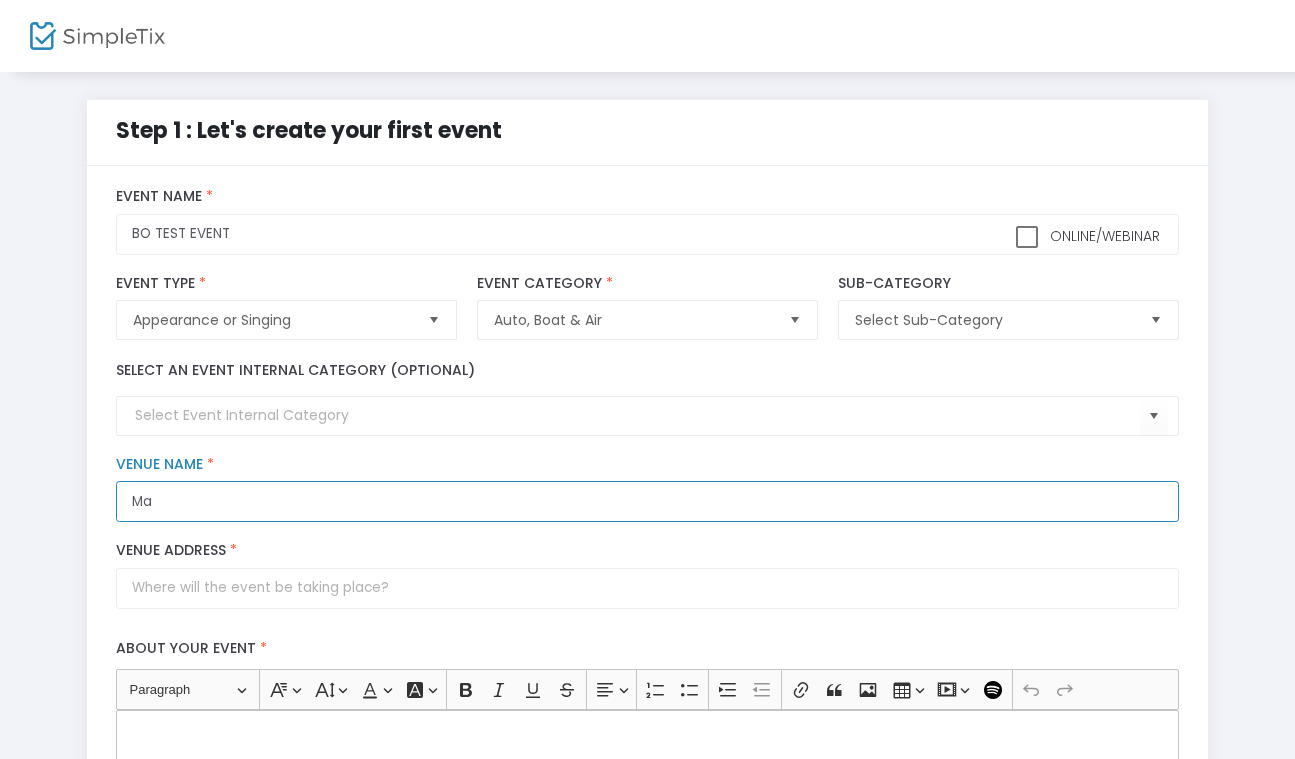 type on "M" 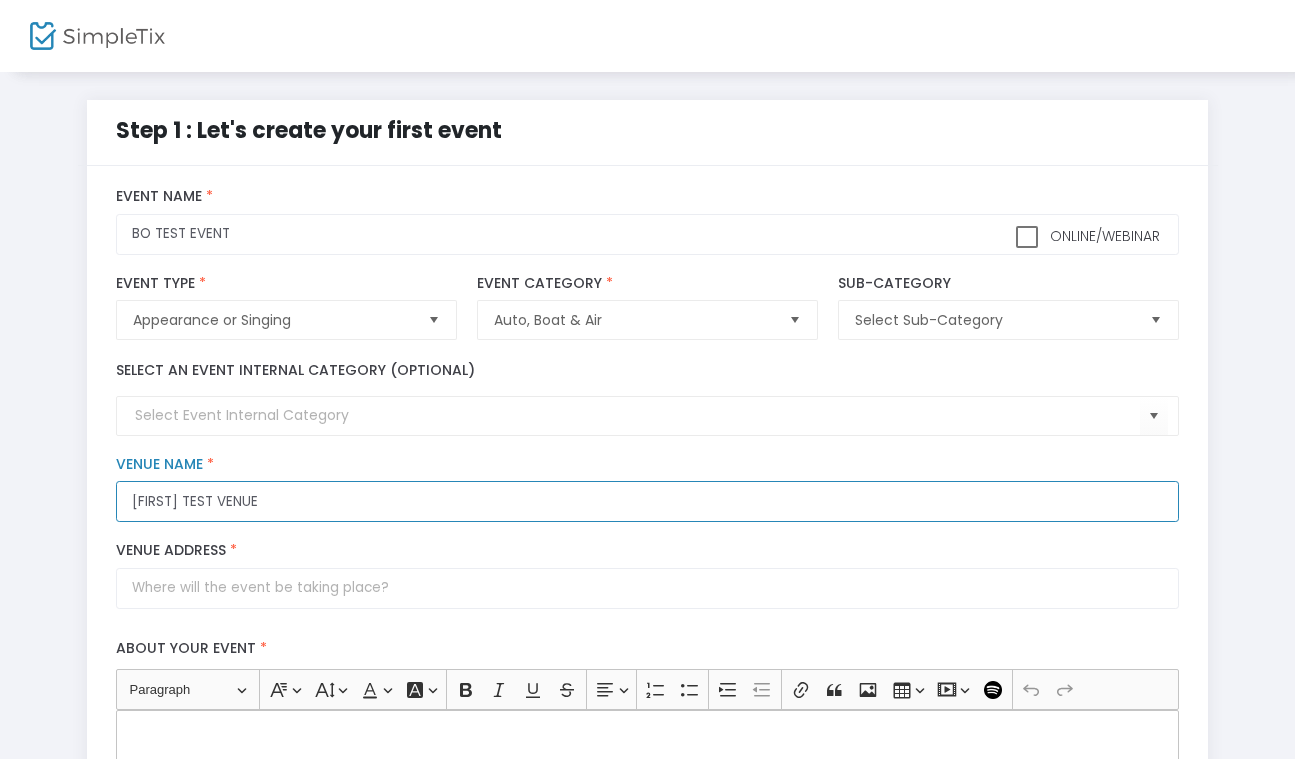 type on "BO TEST VENUE" 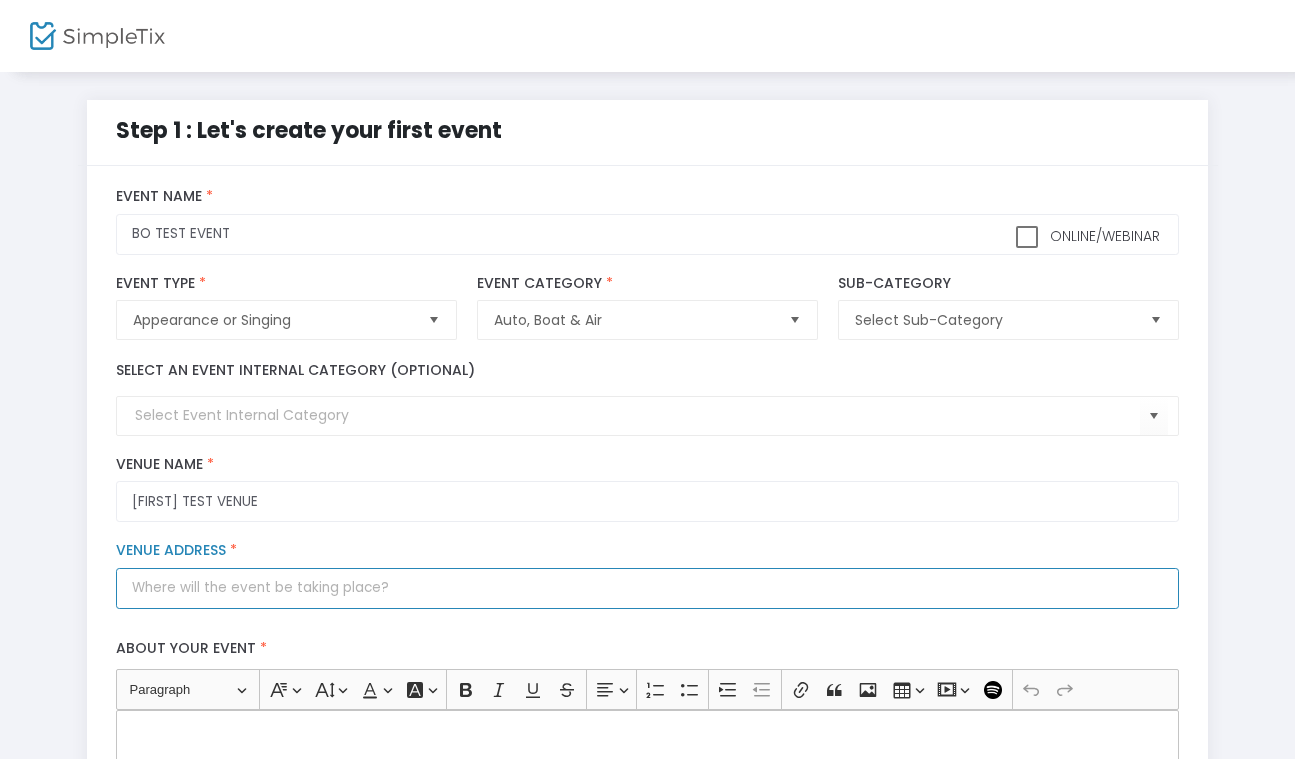 scroll, scrollTop: 0, scrollLeft: 0, axis: both 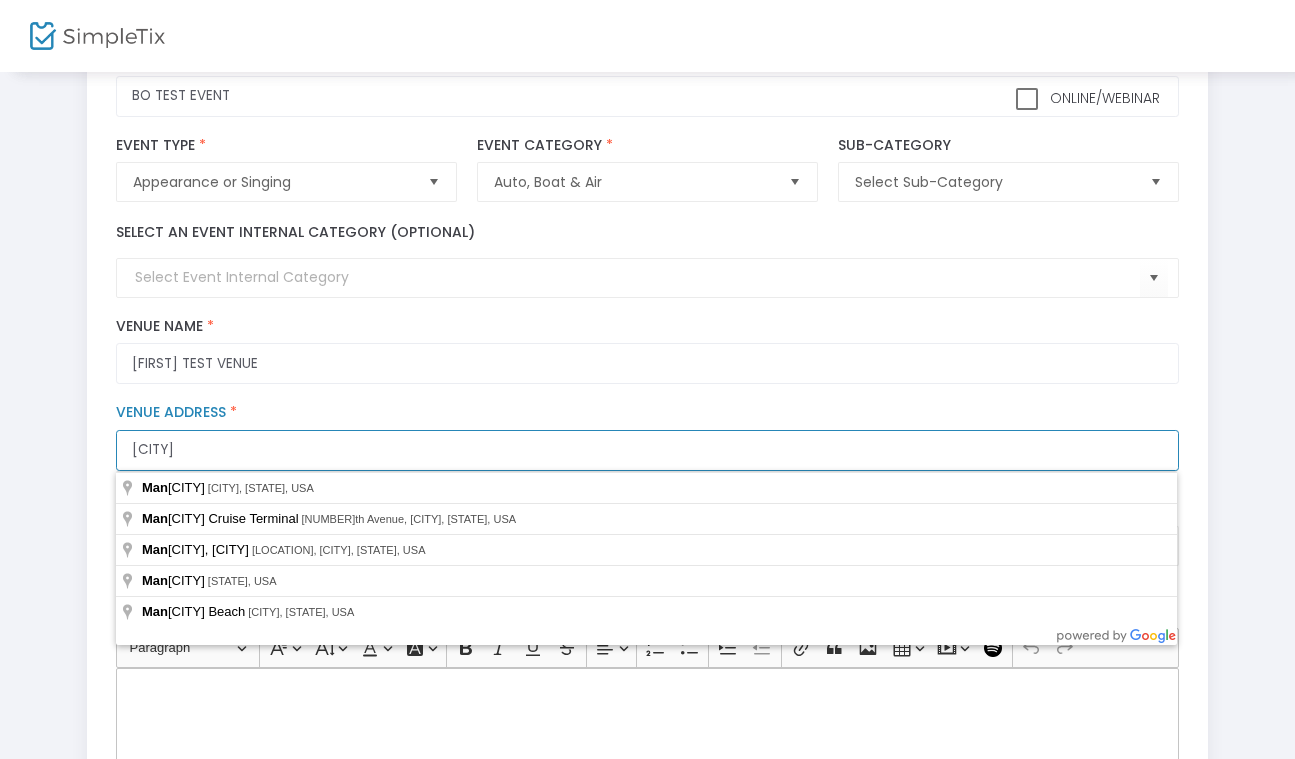 type on "manha" 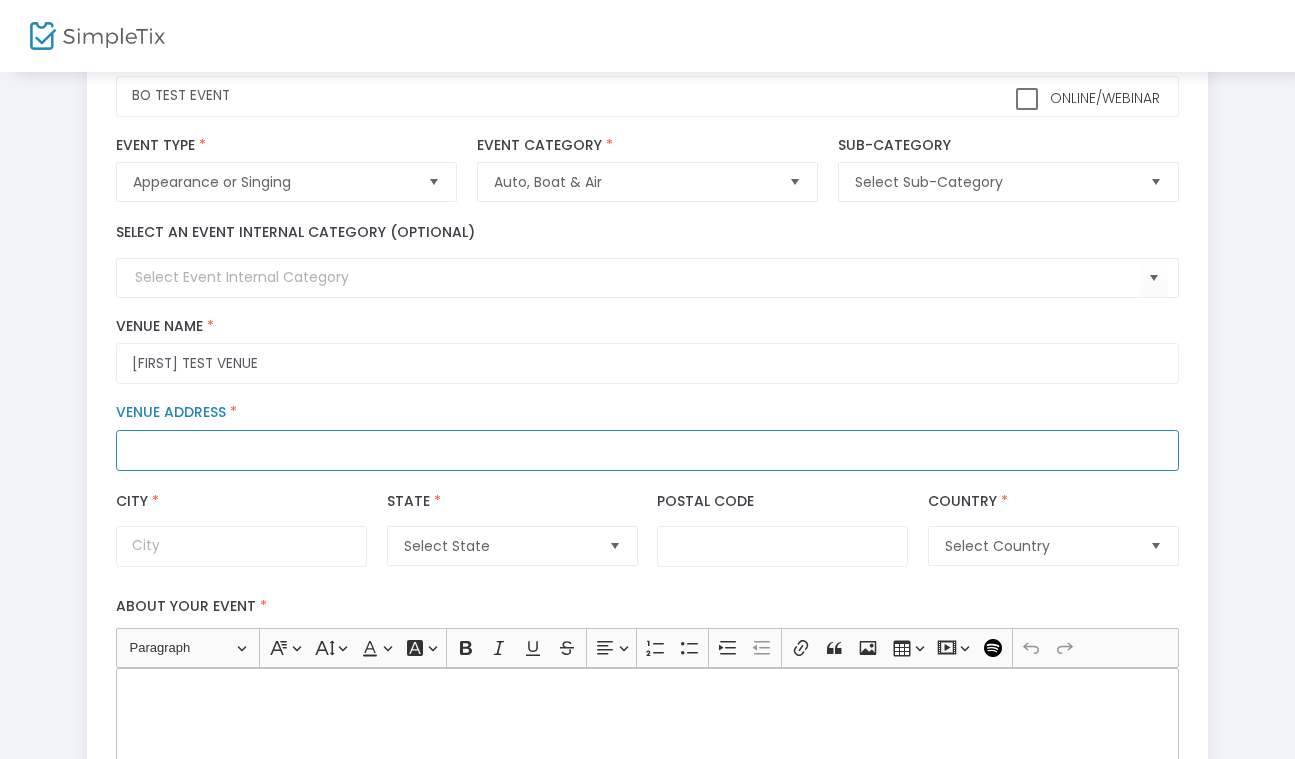 click on "Venue Address *" at bounding box center (647, 450) 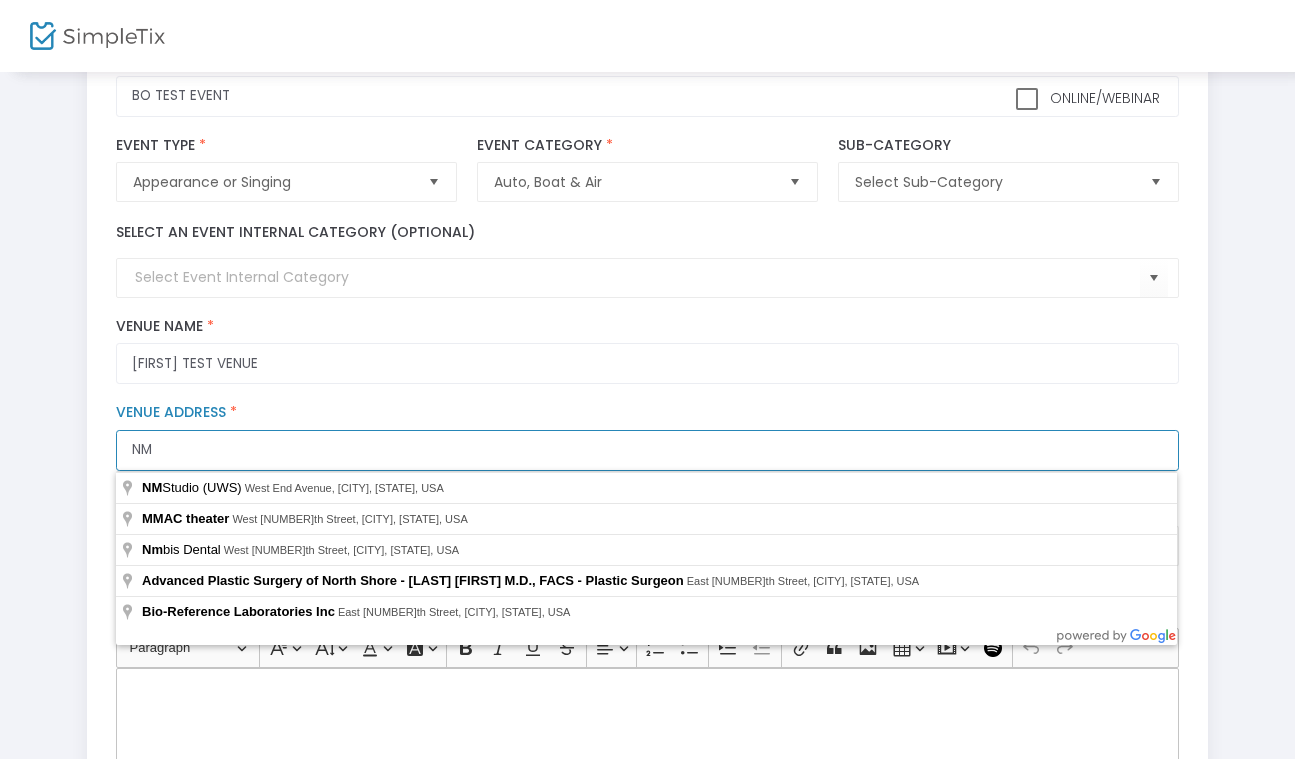 type on "N" 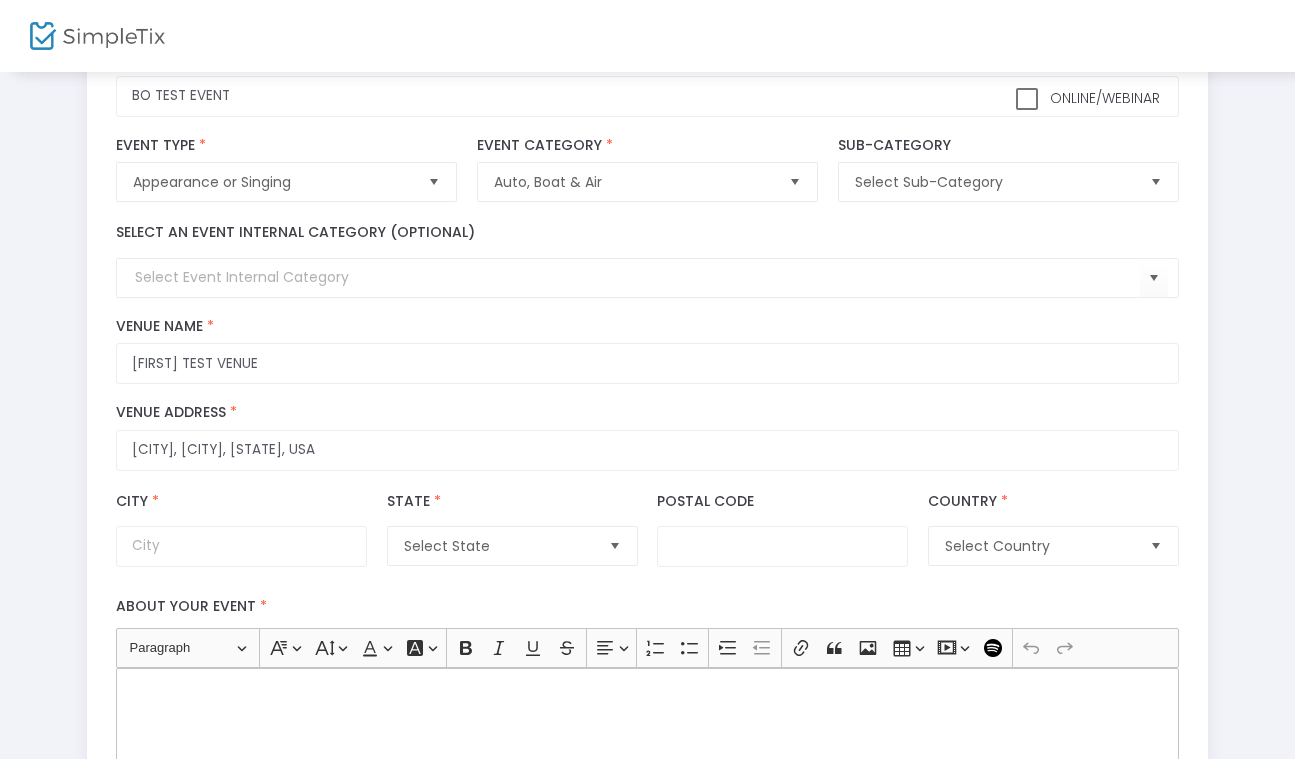 type on "[CITY]" 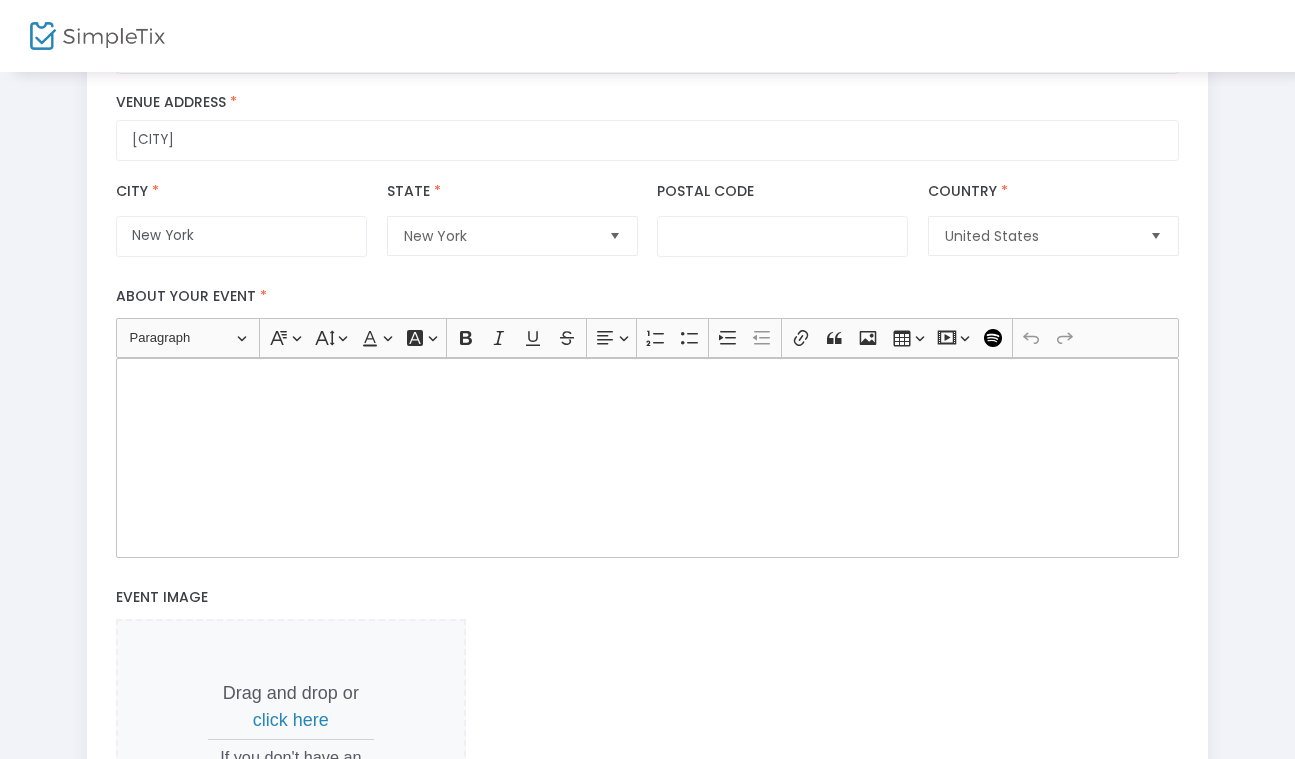 scroll, scrollTop: 537, scrollLeft: 0, axis: vertical 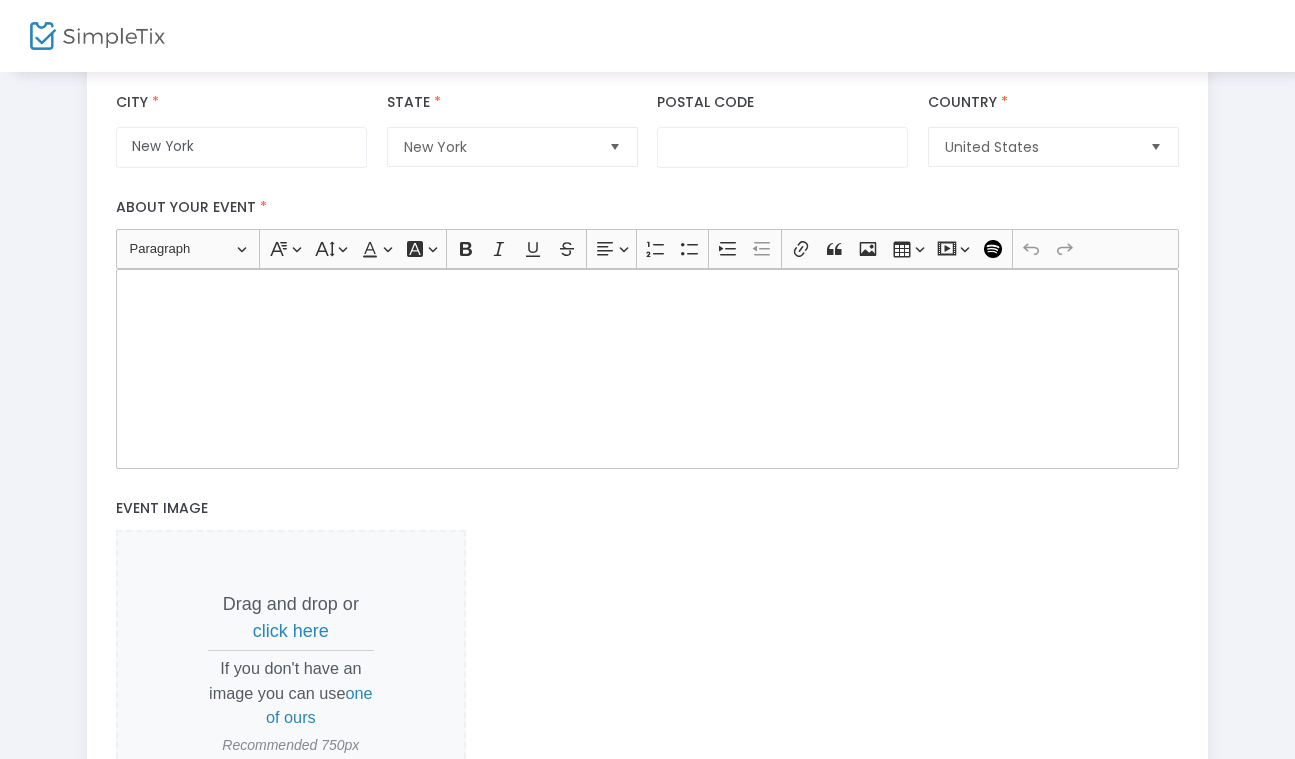 click 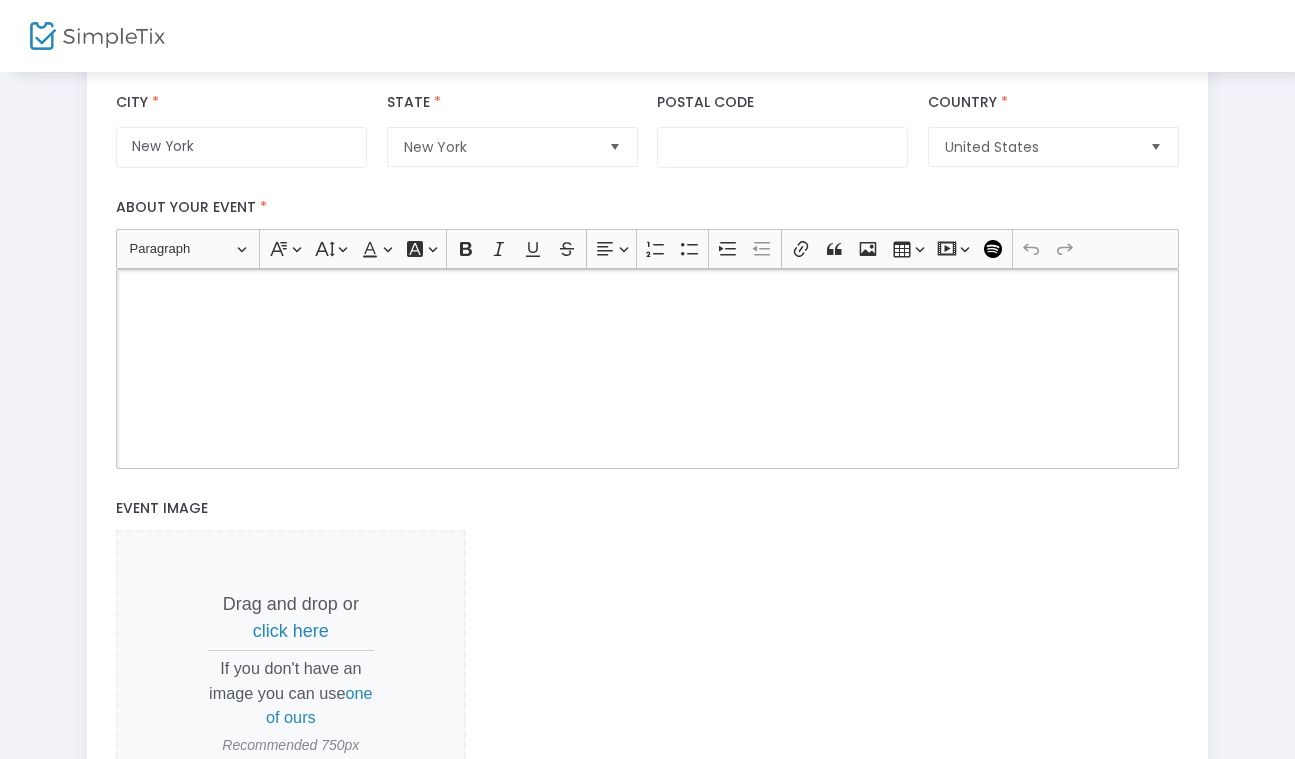 type 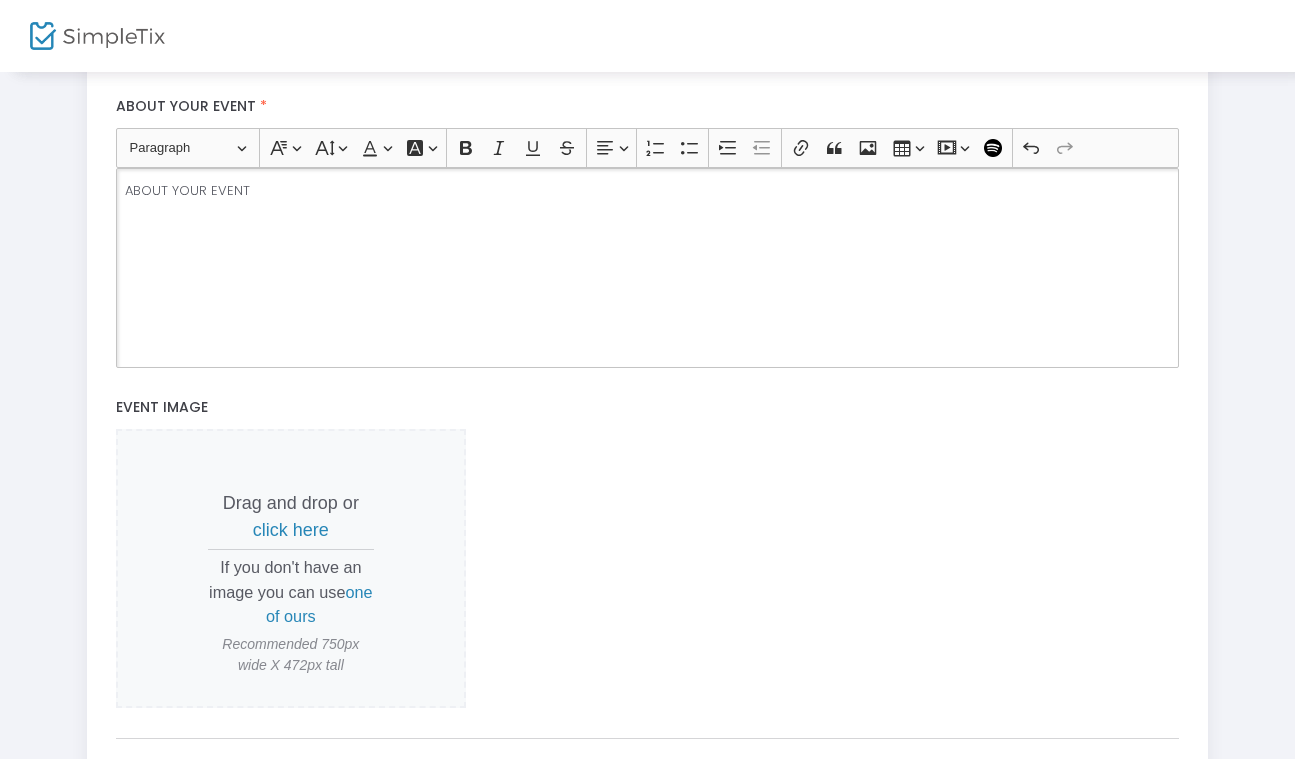 scroll, scrollTop: 666, scrollLeft: 0, axis: vertical 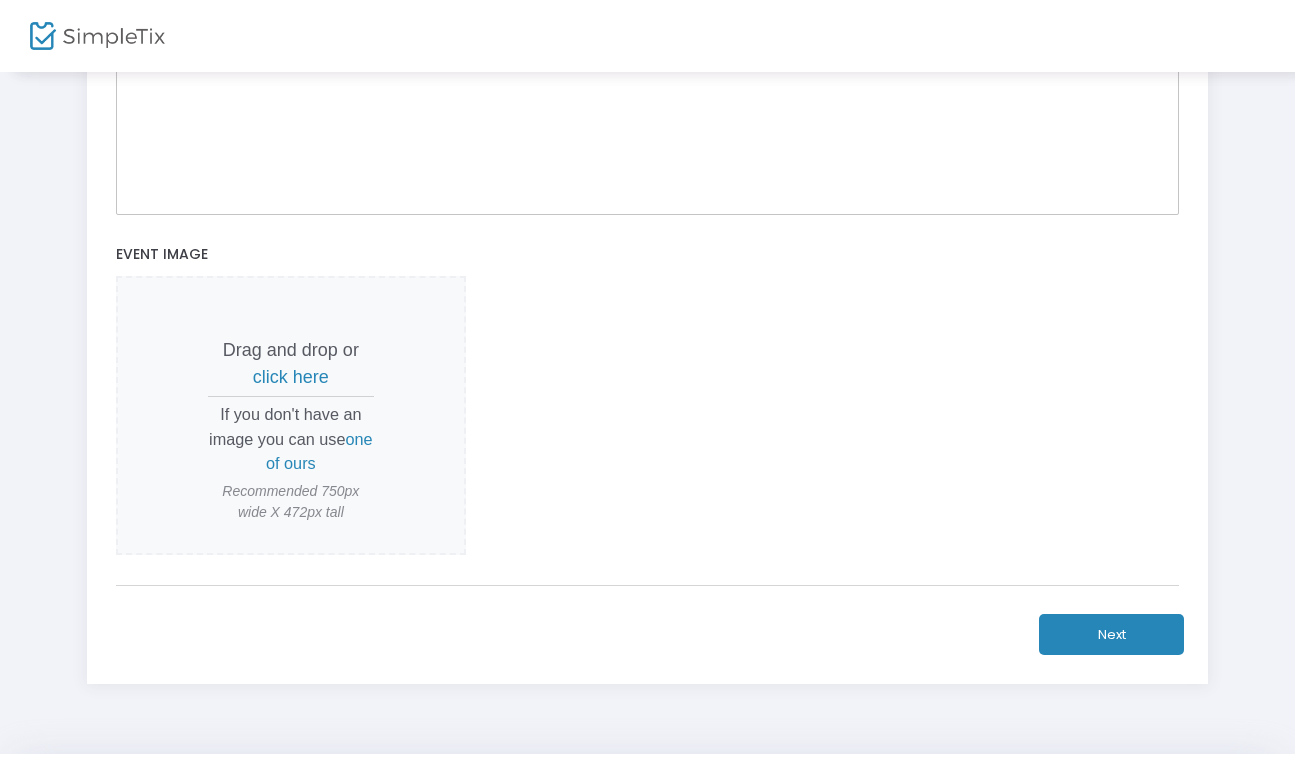 click on "Next" 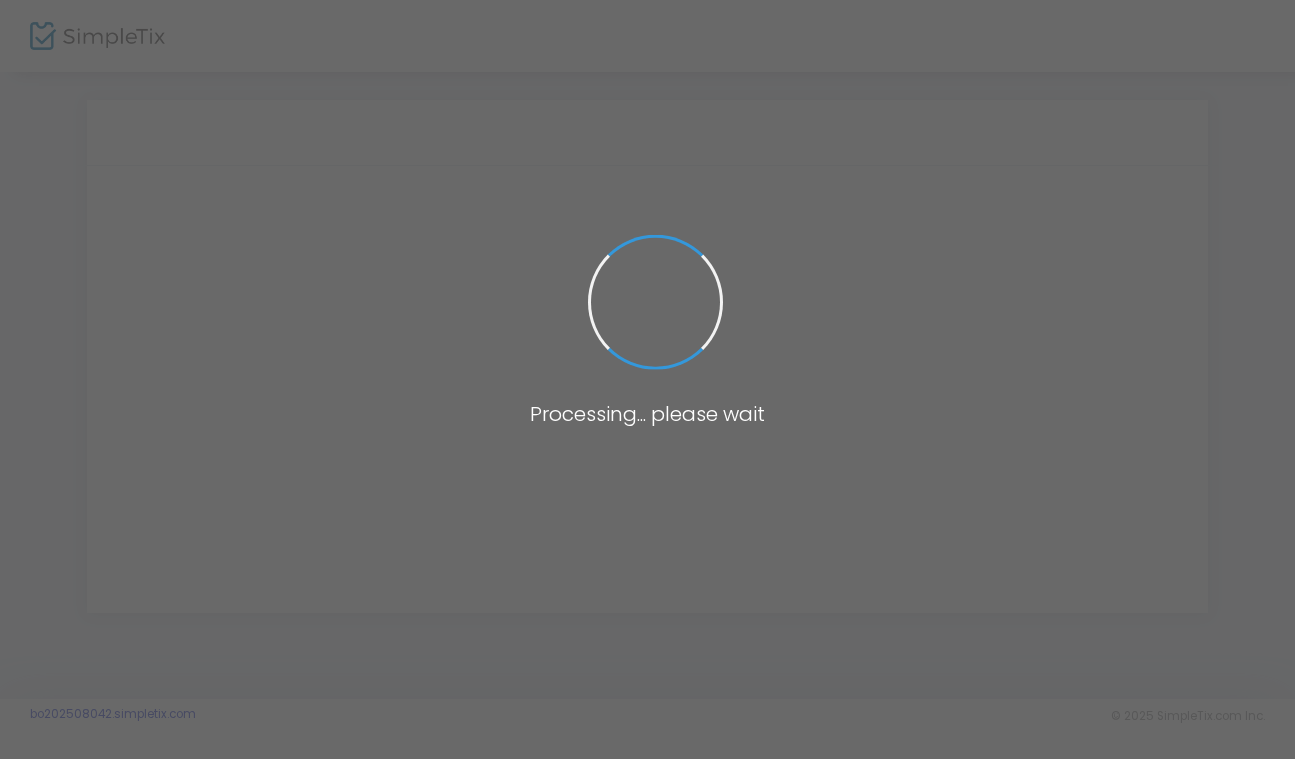 scroll, scrollTop: 0, scrollLeft: 0, axis: both 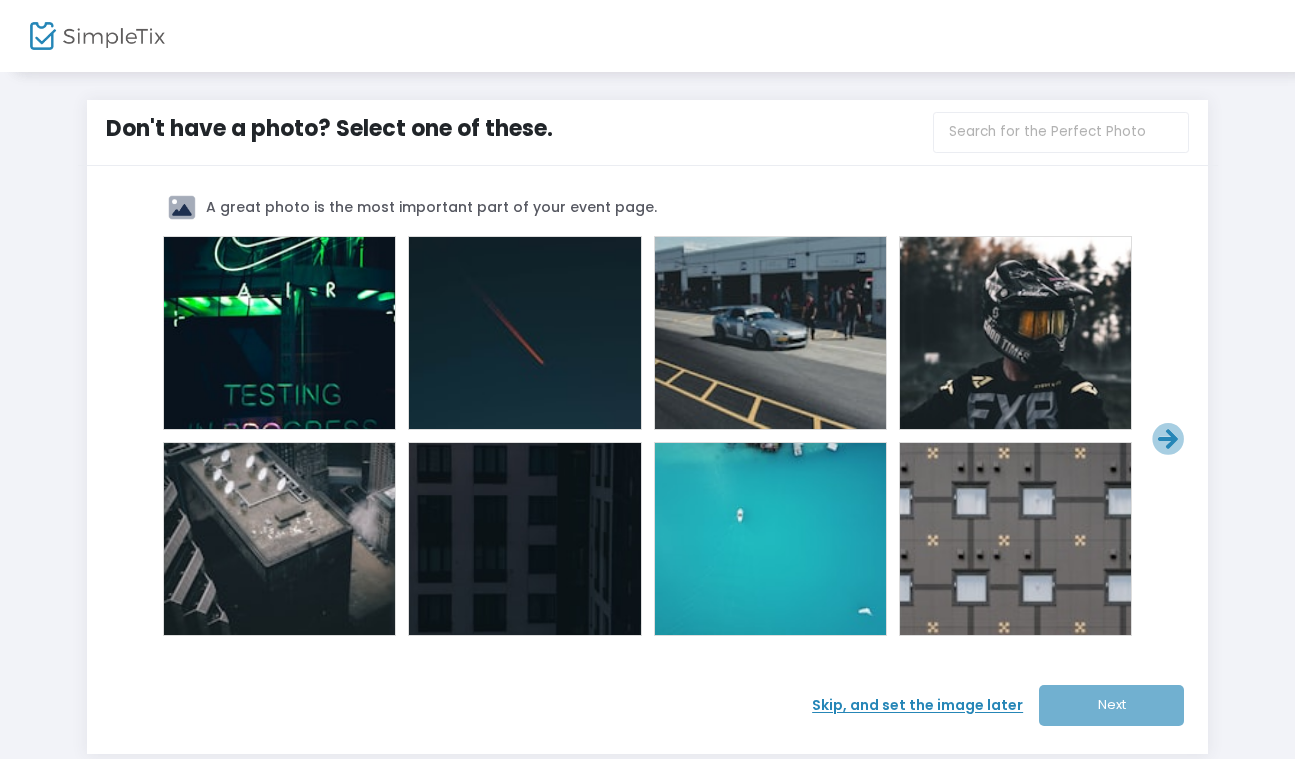 click on "Skip, and set the image later" 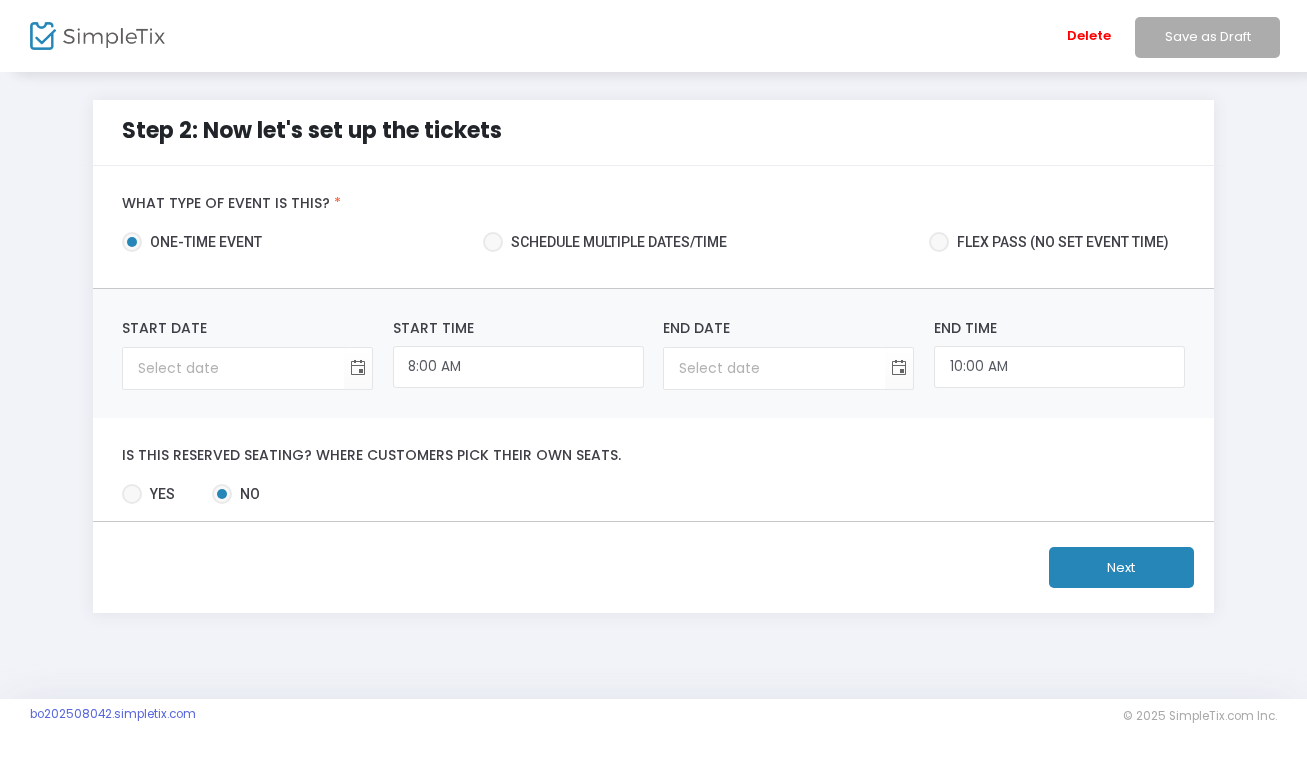 click at bounding box center [939, 242] 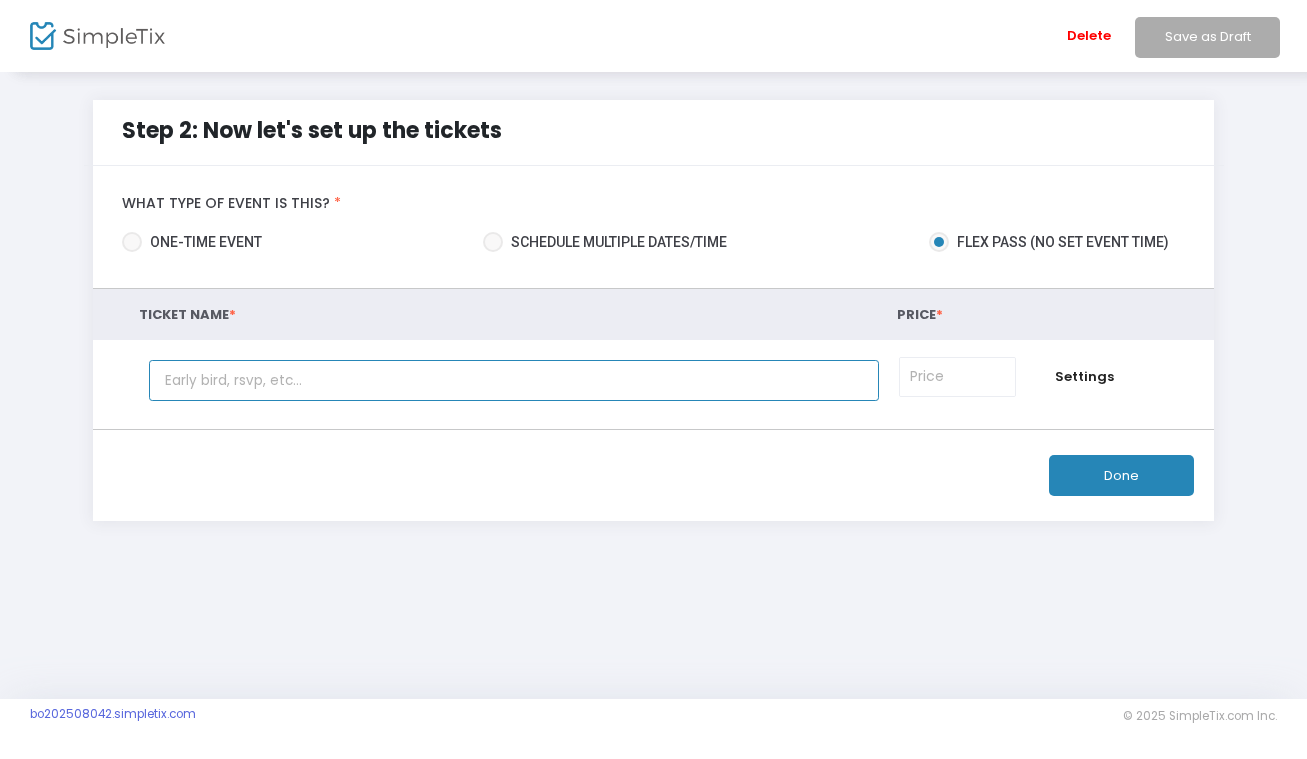 click at bounding box center [513, 380] 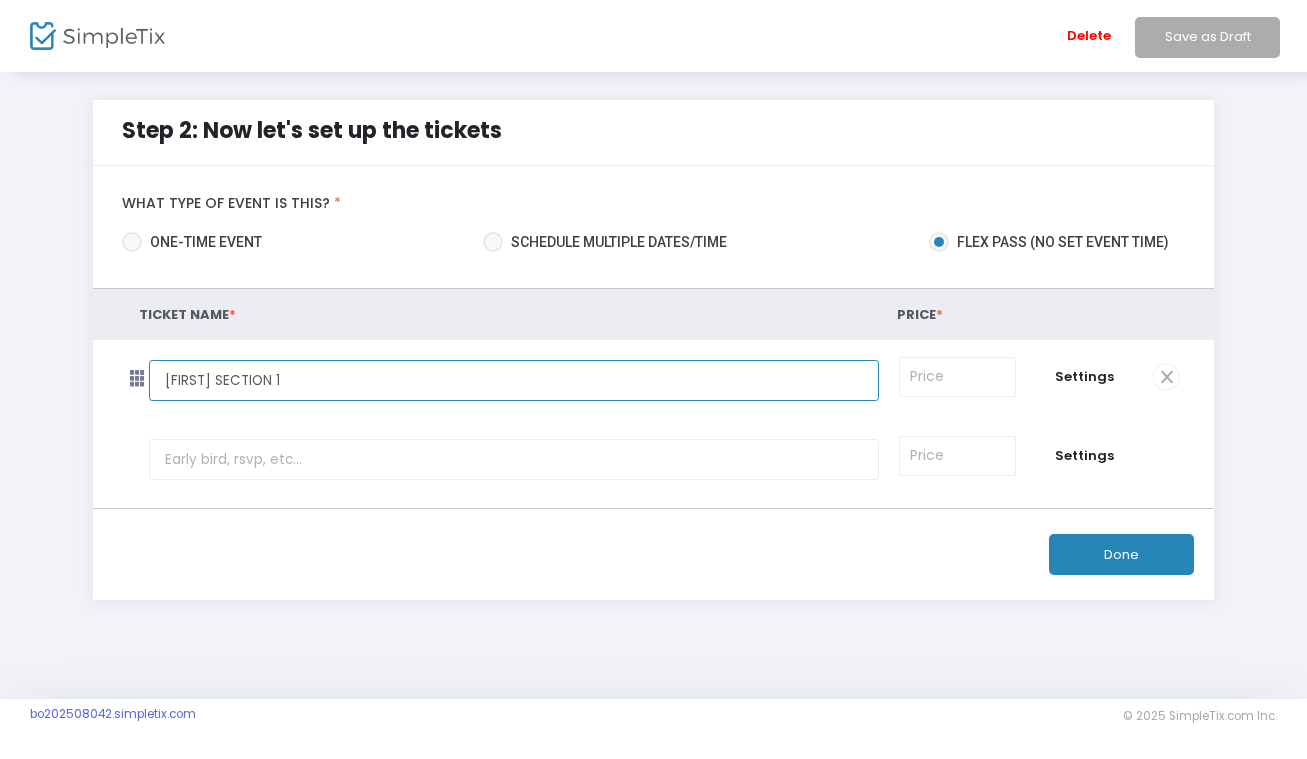 type on "BO SECTION 1" 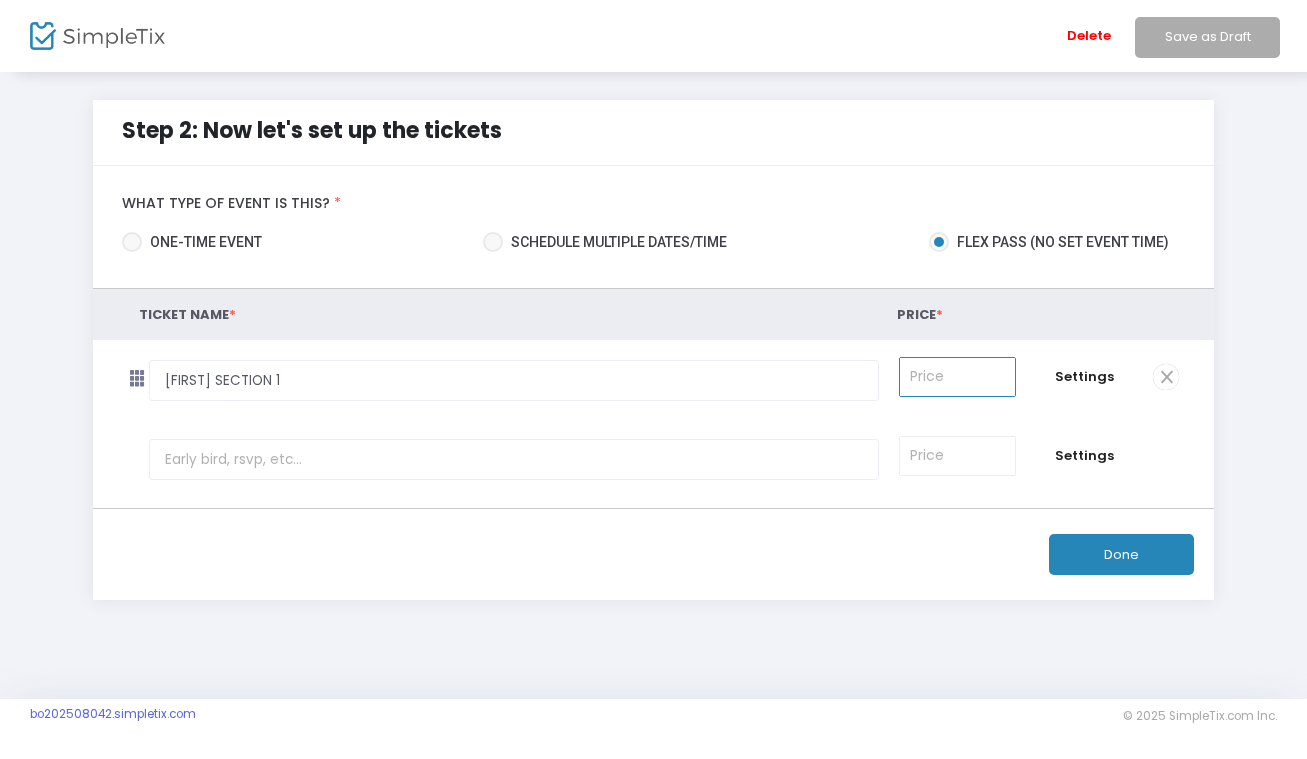 click at bounding box center (957, 377) 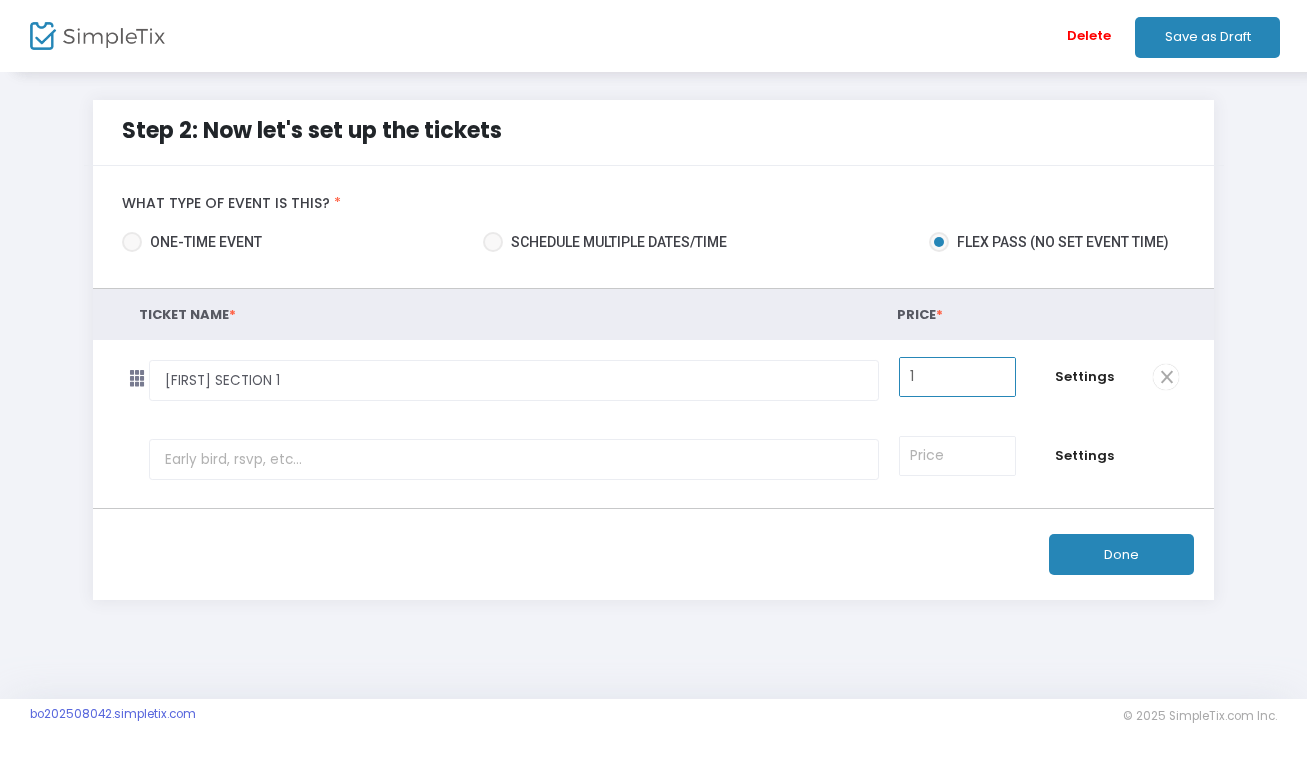type on "$1.00" 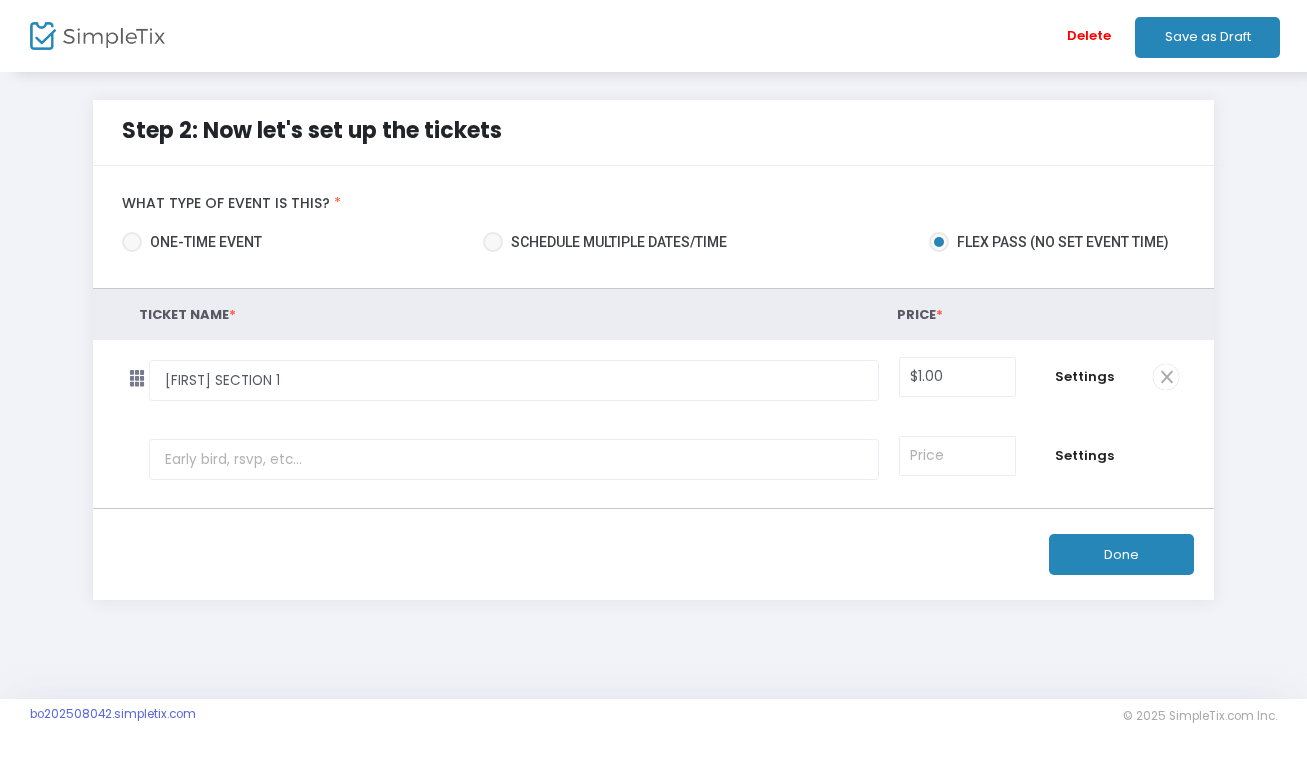 click on "Done" 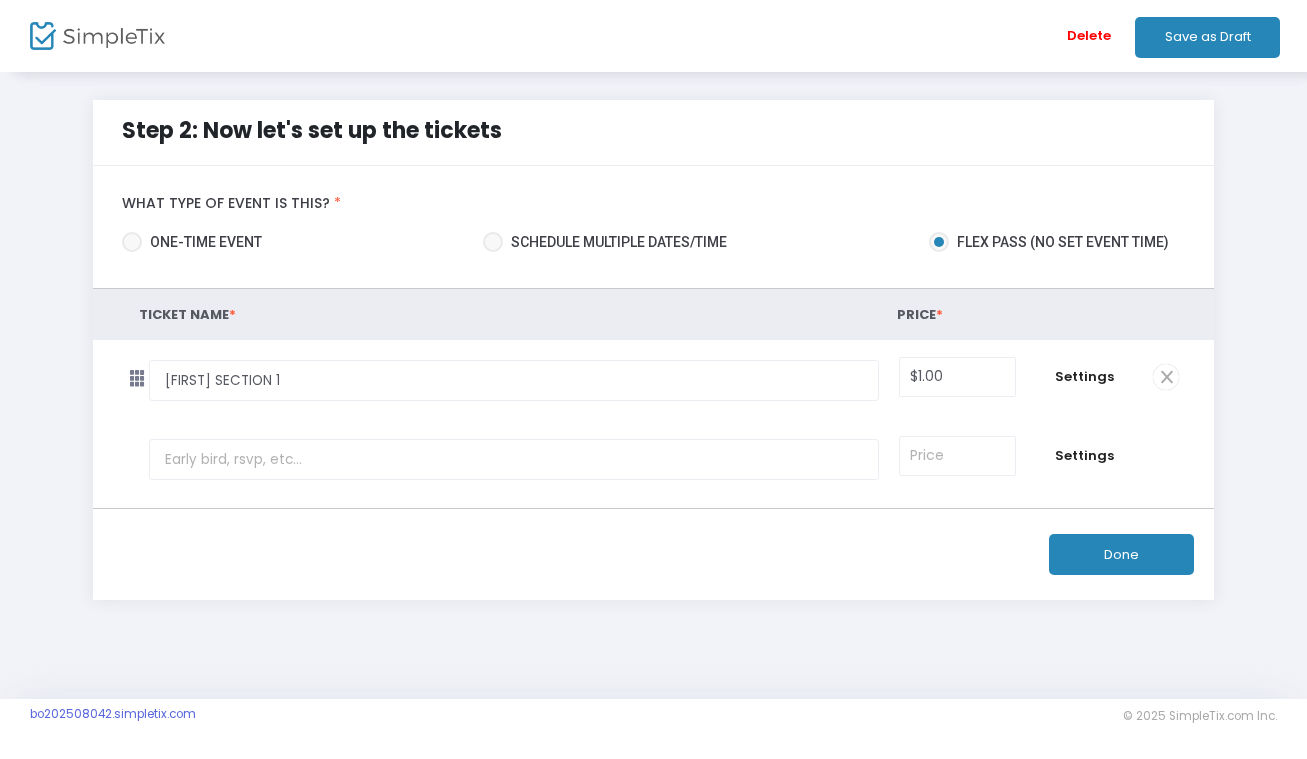 click on "Done" 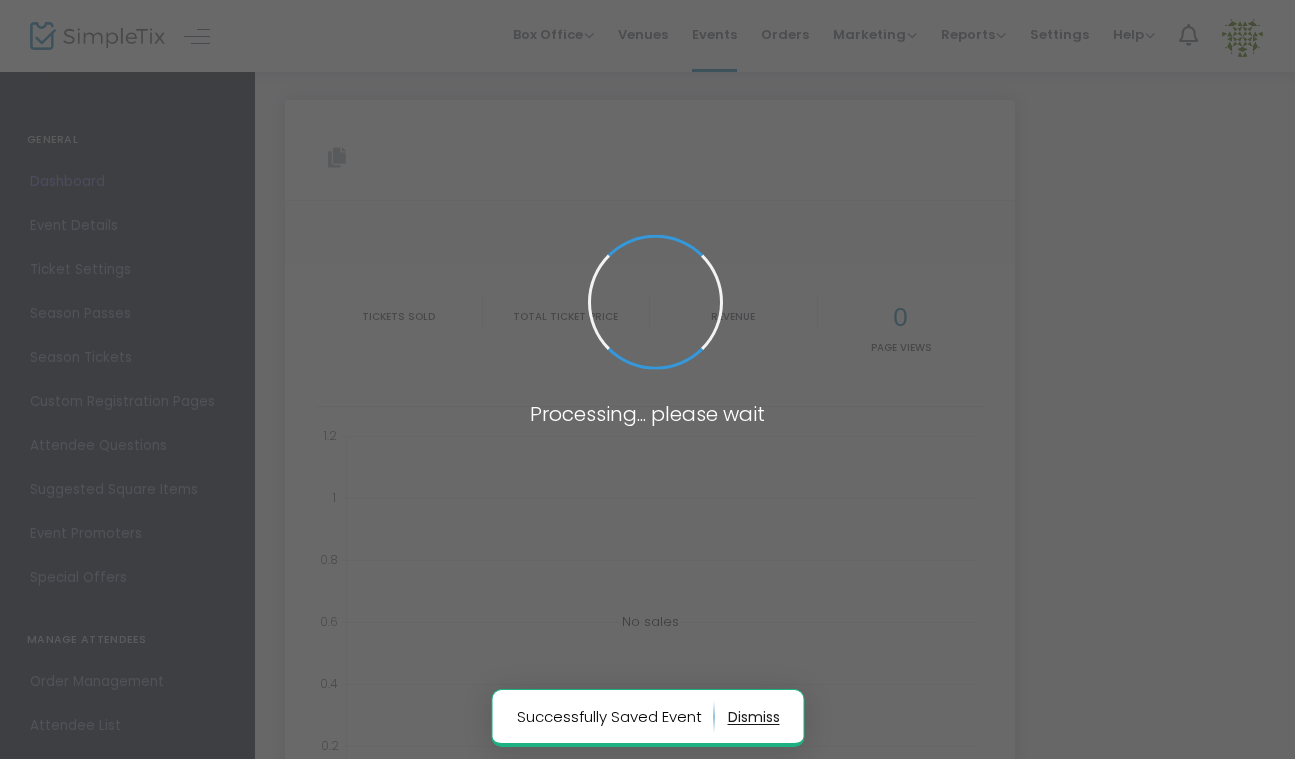 type on "https://www.simpletix.com/e/bo-test-event-tickets-229587" 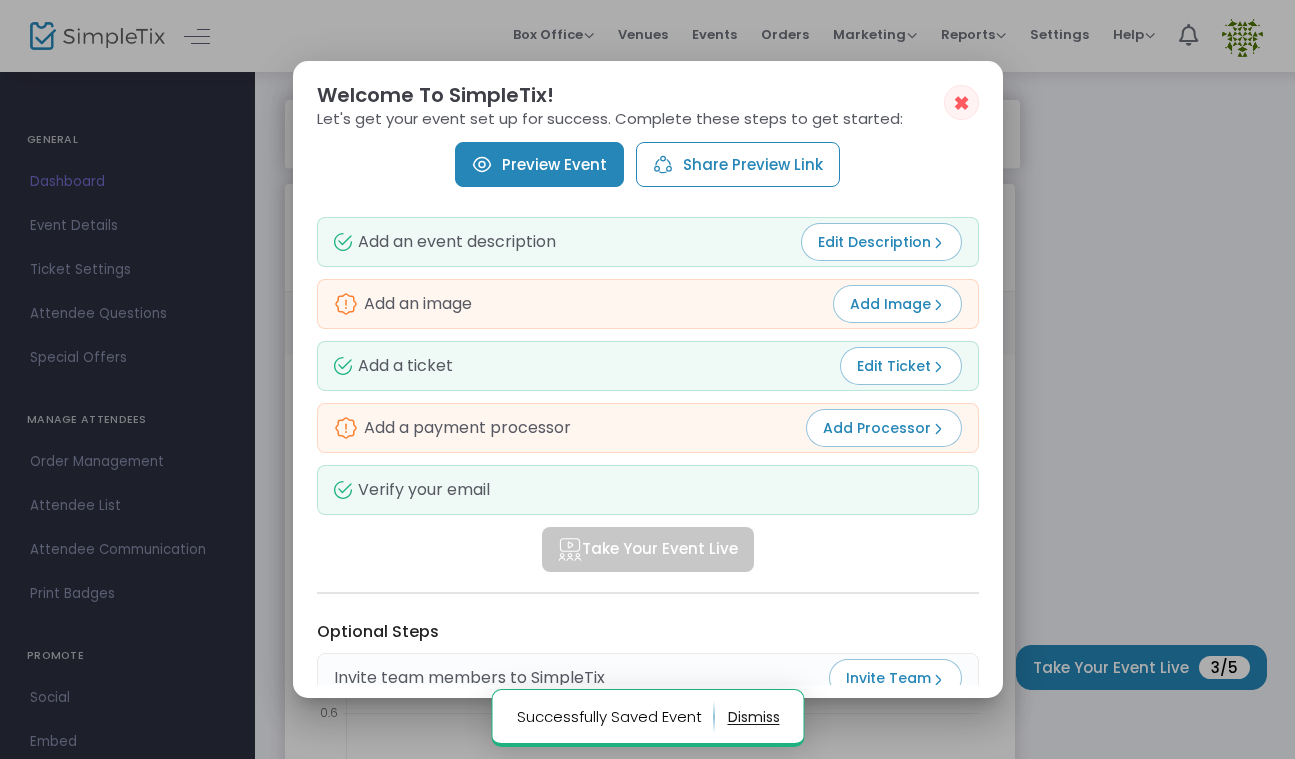 click on "✖" at bounding box center (961, 103) 